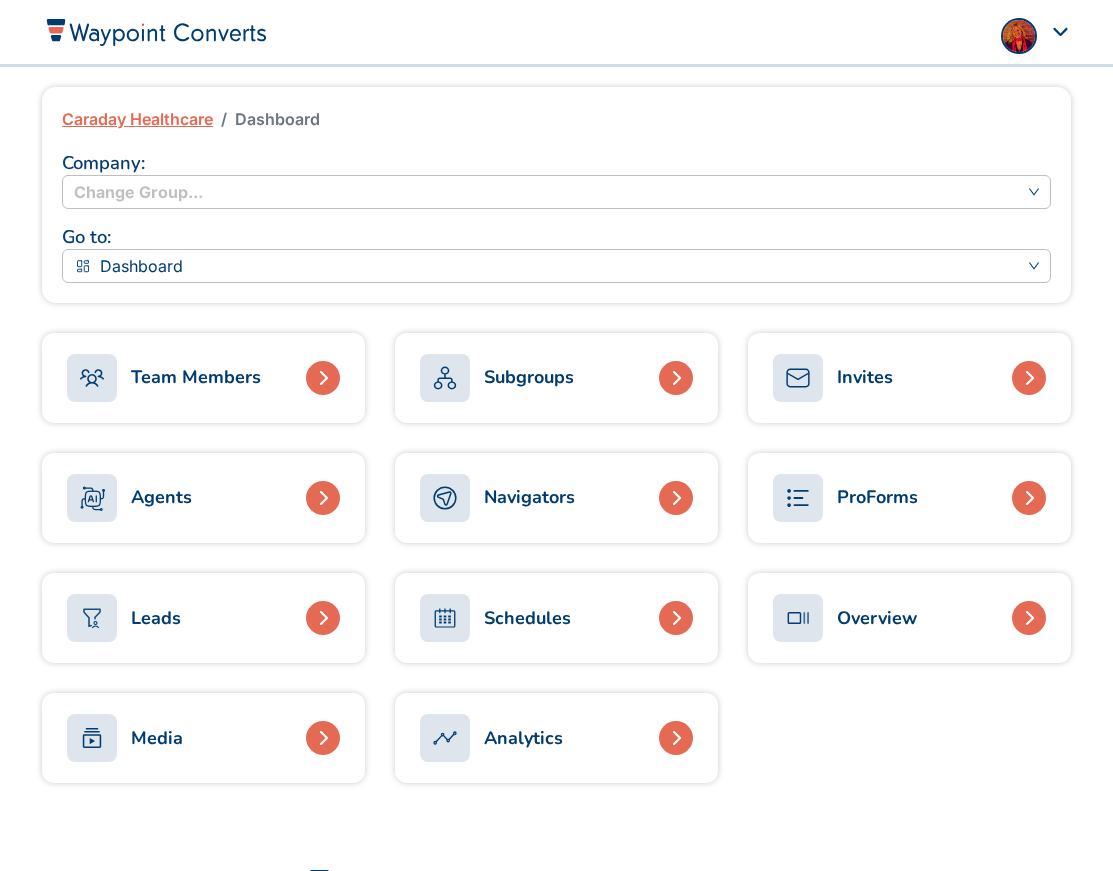 scroll, scrollTop: 0, scrollLeft: 0, axis: both 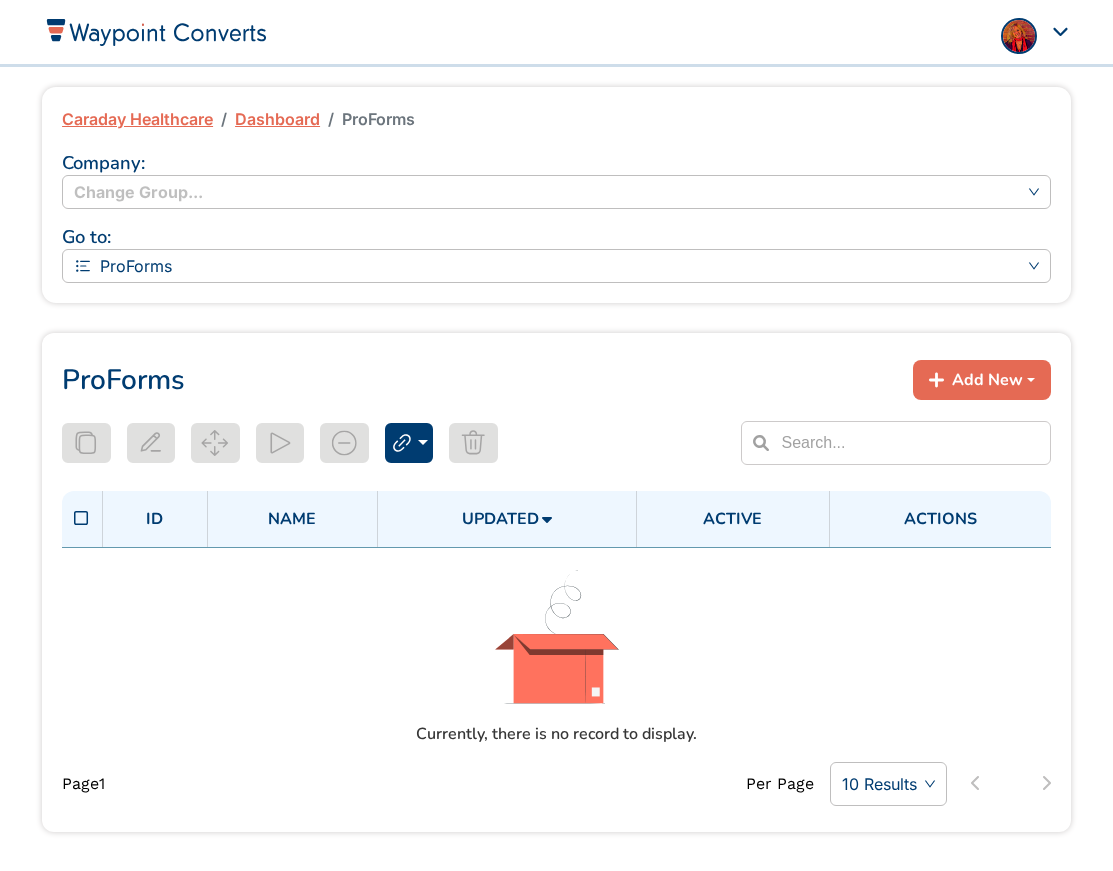 click on "Dashboard" at bounding box center [277, 119] 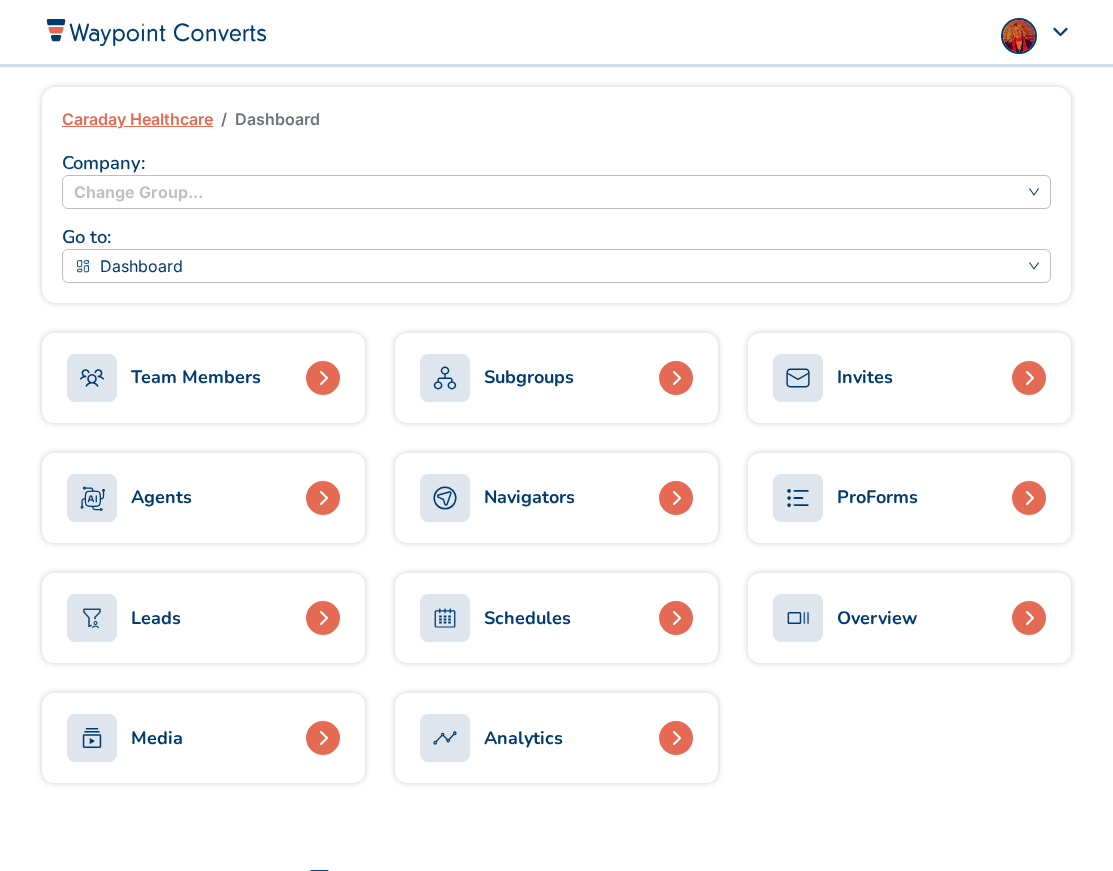 scroll, scrollTop: 0, scrollLeft: 0, axis: both 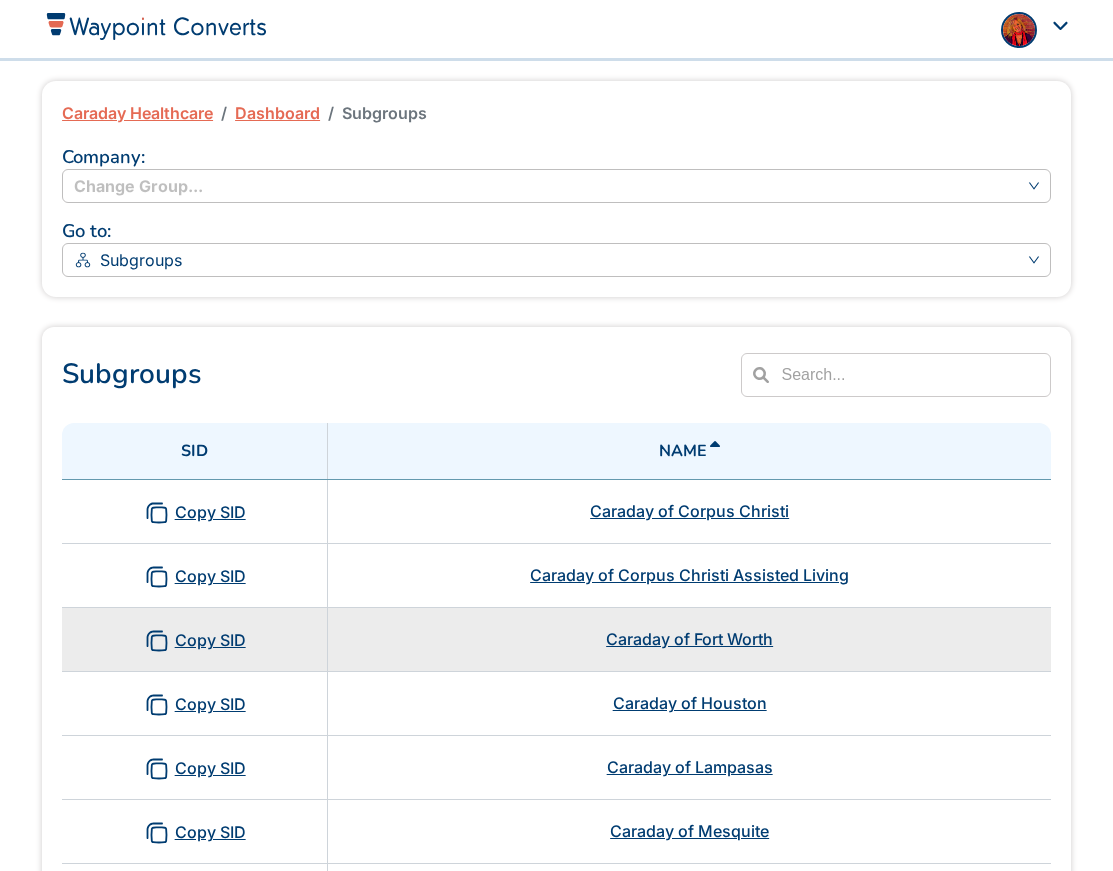 click on "Caraday of Fort Worth" at bounding box center (689, 639) 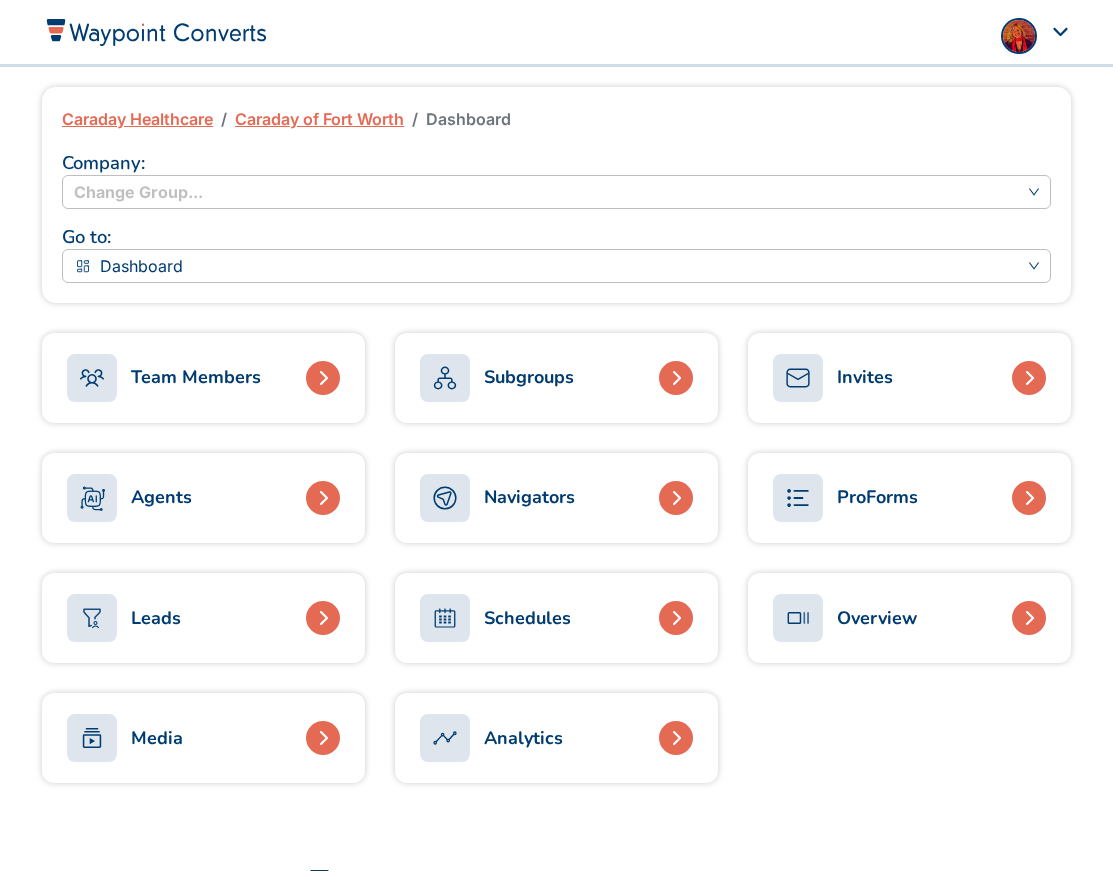 scroll, scrollTop: 0, scrollLeft: 0, axis: both 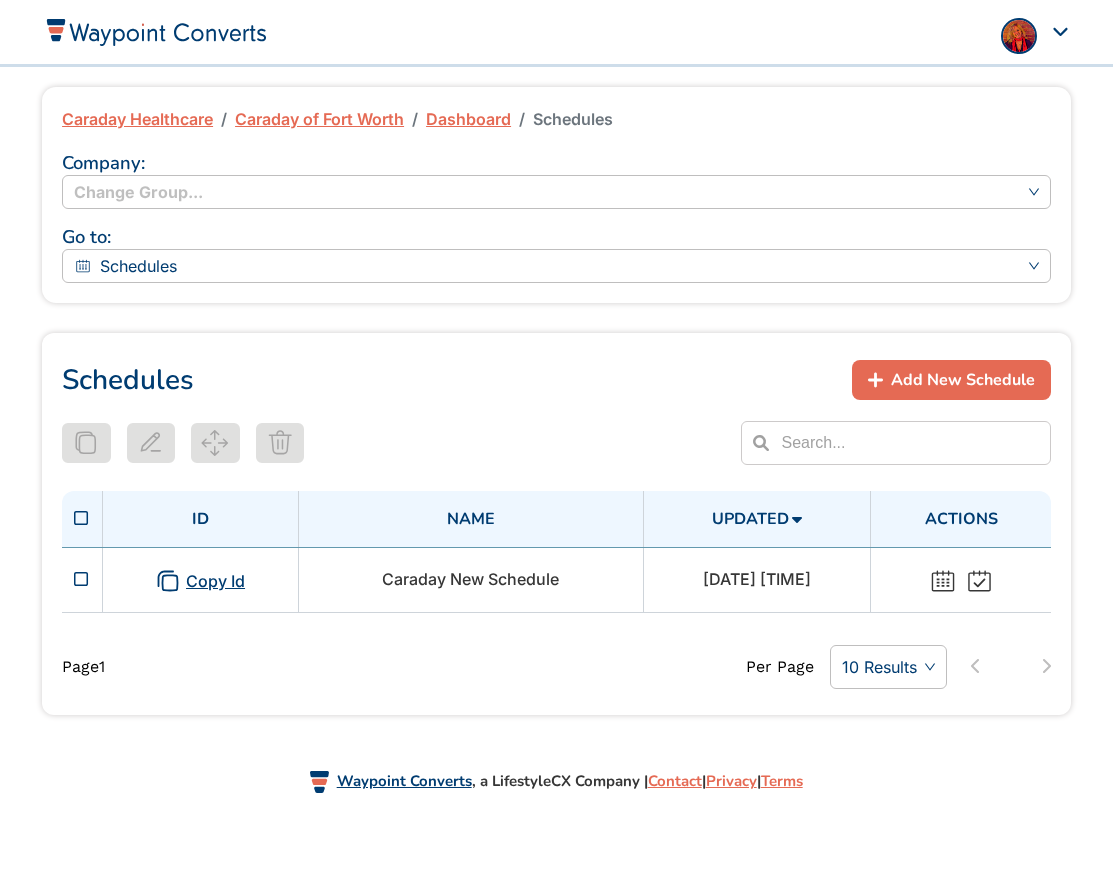 click on "Dashboard" at bounding box center [468, 119] 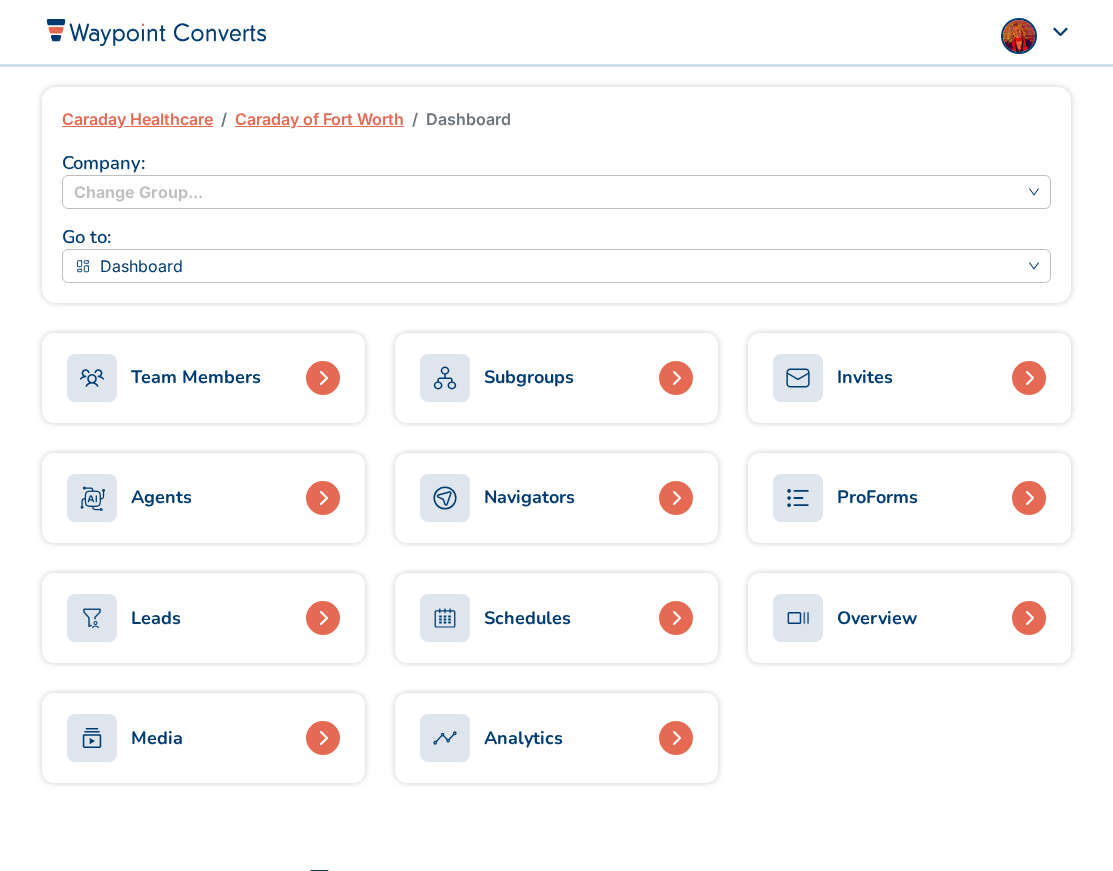 scroll, scrollTop: 0, scrollLeft: 0, axis: both 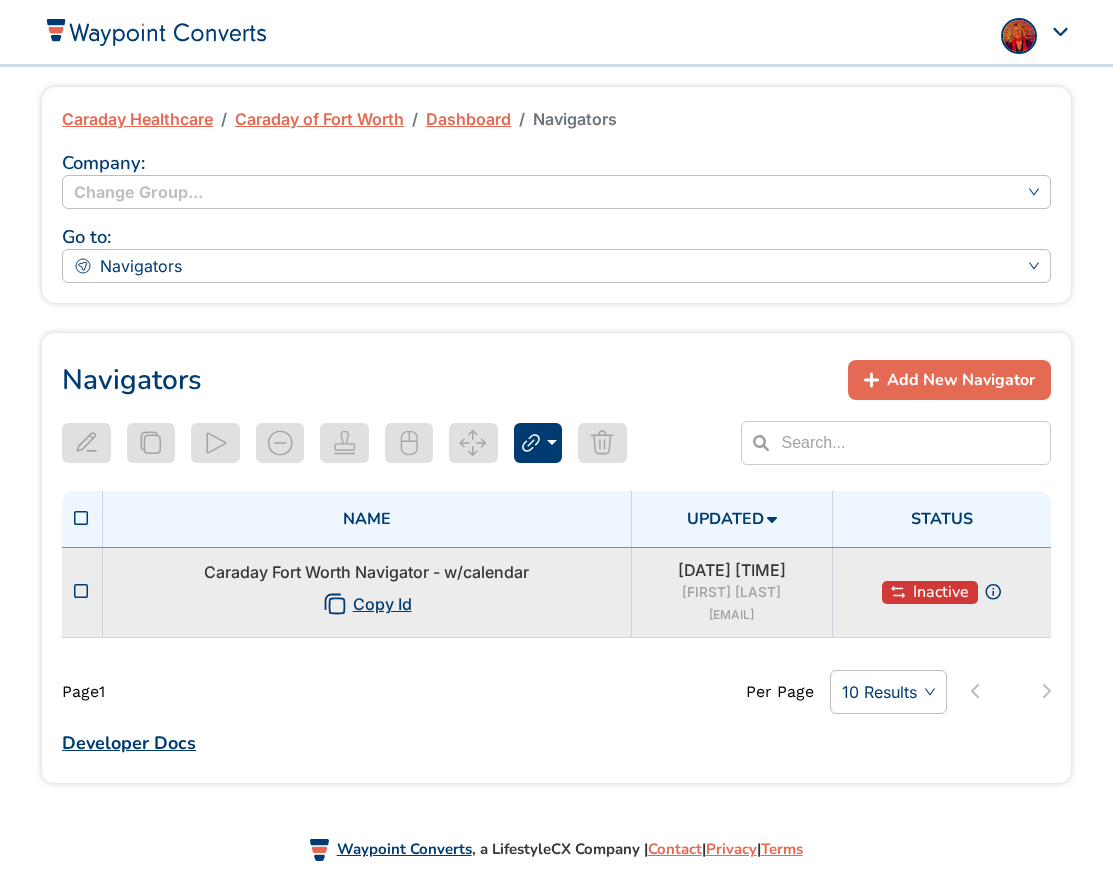 click on "Caraday Fort Worth Navigator - w/calendar   Copy Id" at bounding box center (366, 592) 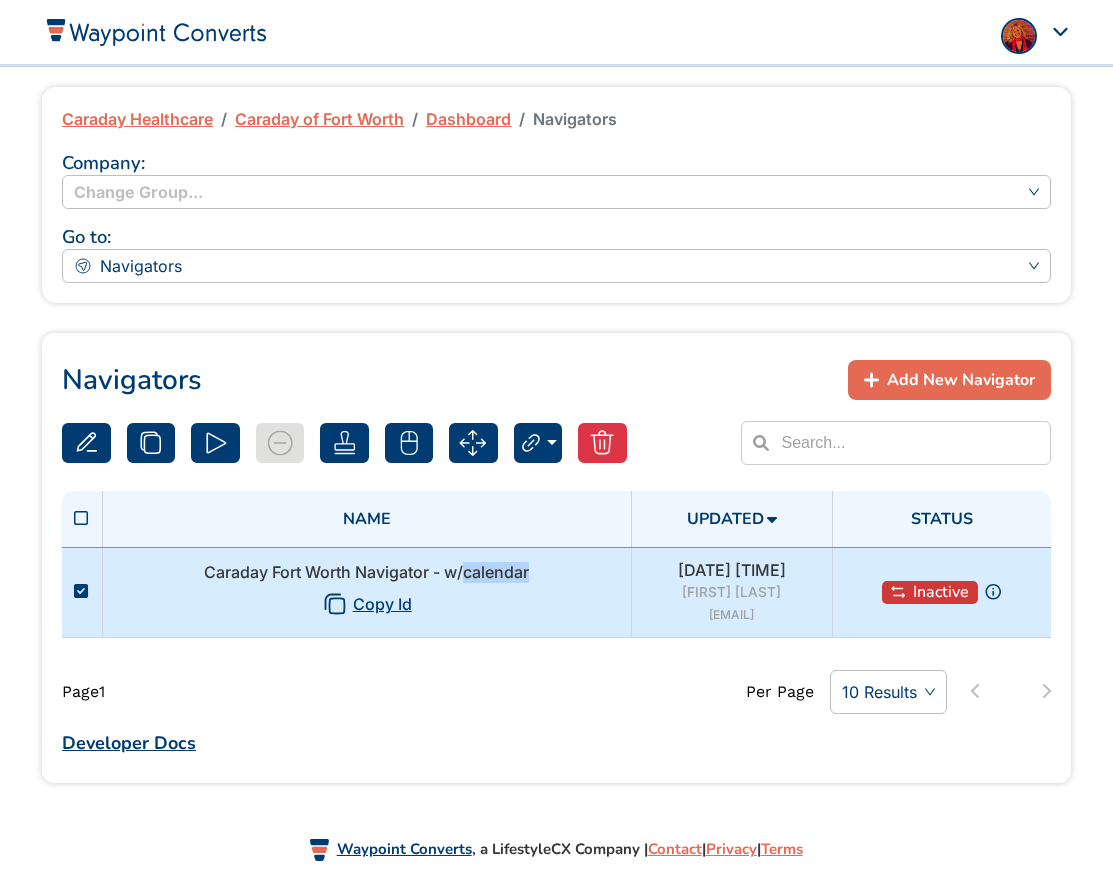 click on "Caraday Fort Worth Navigator - w/calendar   Copy Id" at bounding box center (366, 592) 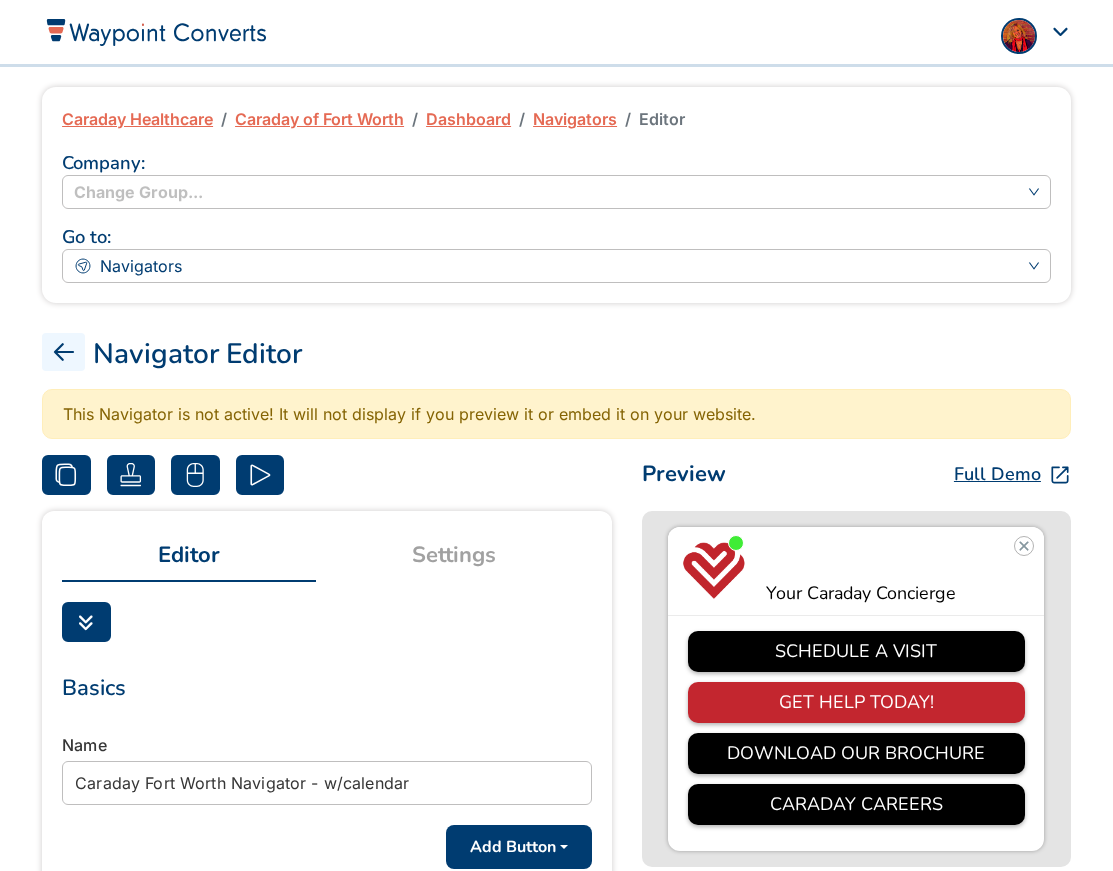 click 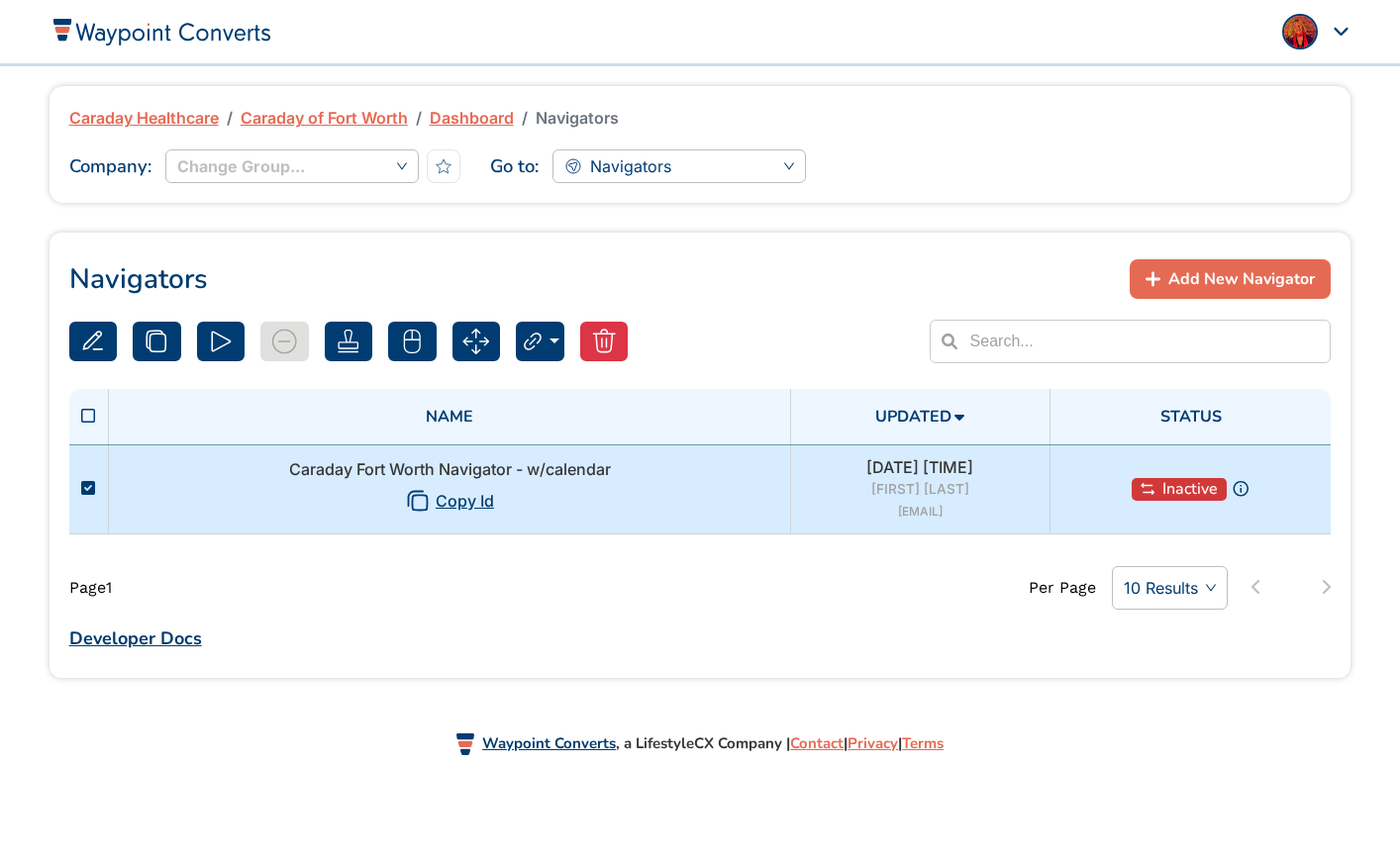 click at bounding box center [88, 488] 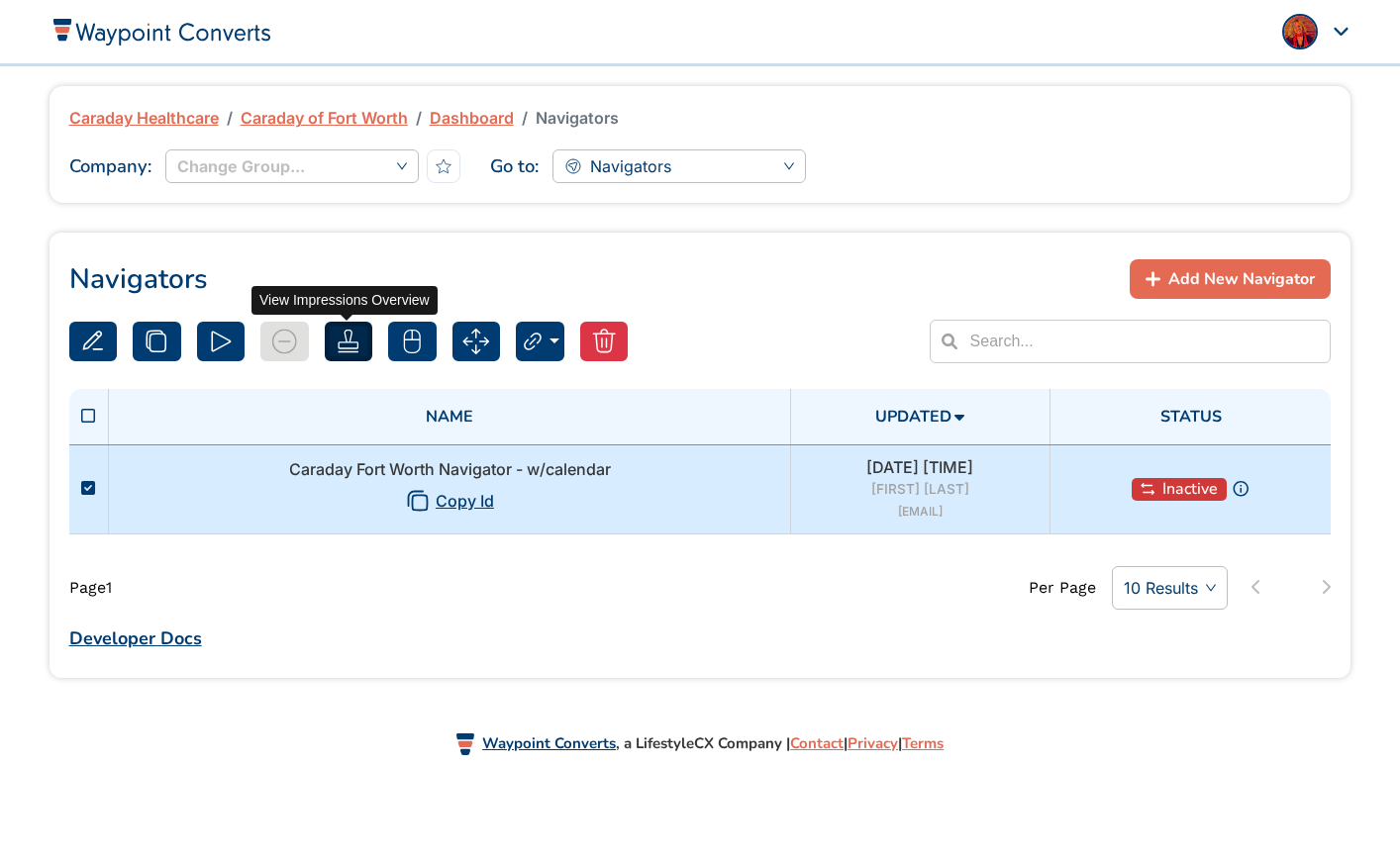 drag, startPoint x: 348, startPoint y: 334, endPoint x: 355, endPoint y: 344, distance: 12.206556 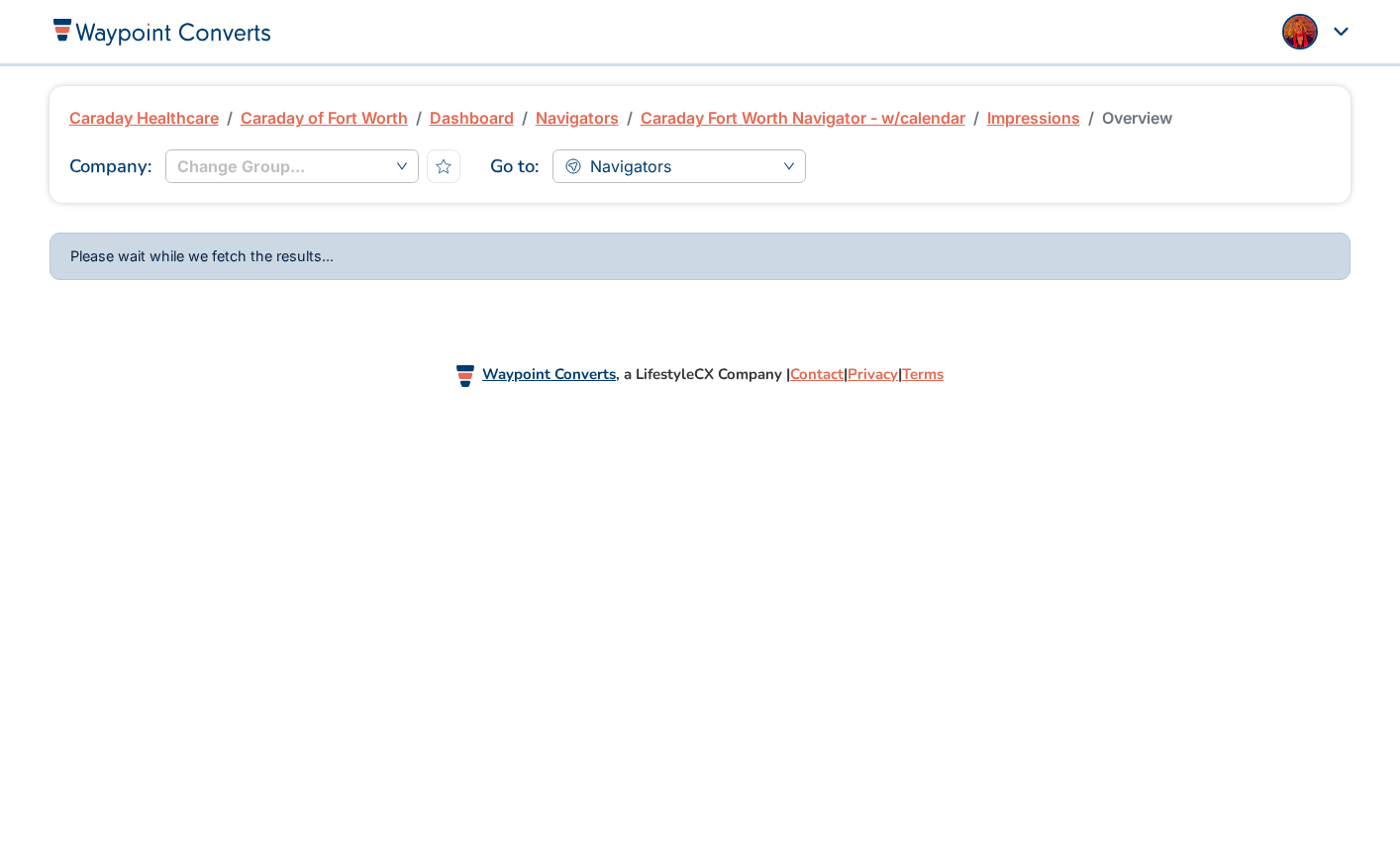 scroll, scrollTop: 0, scrollLeft: 0, axis: both 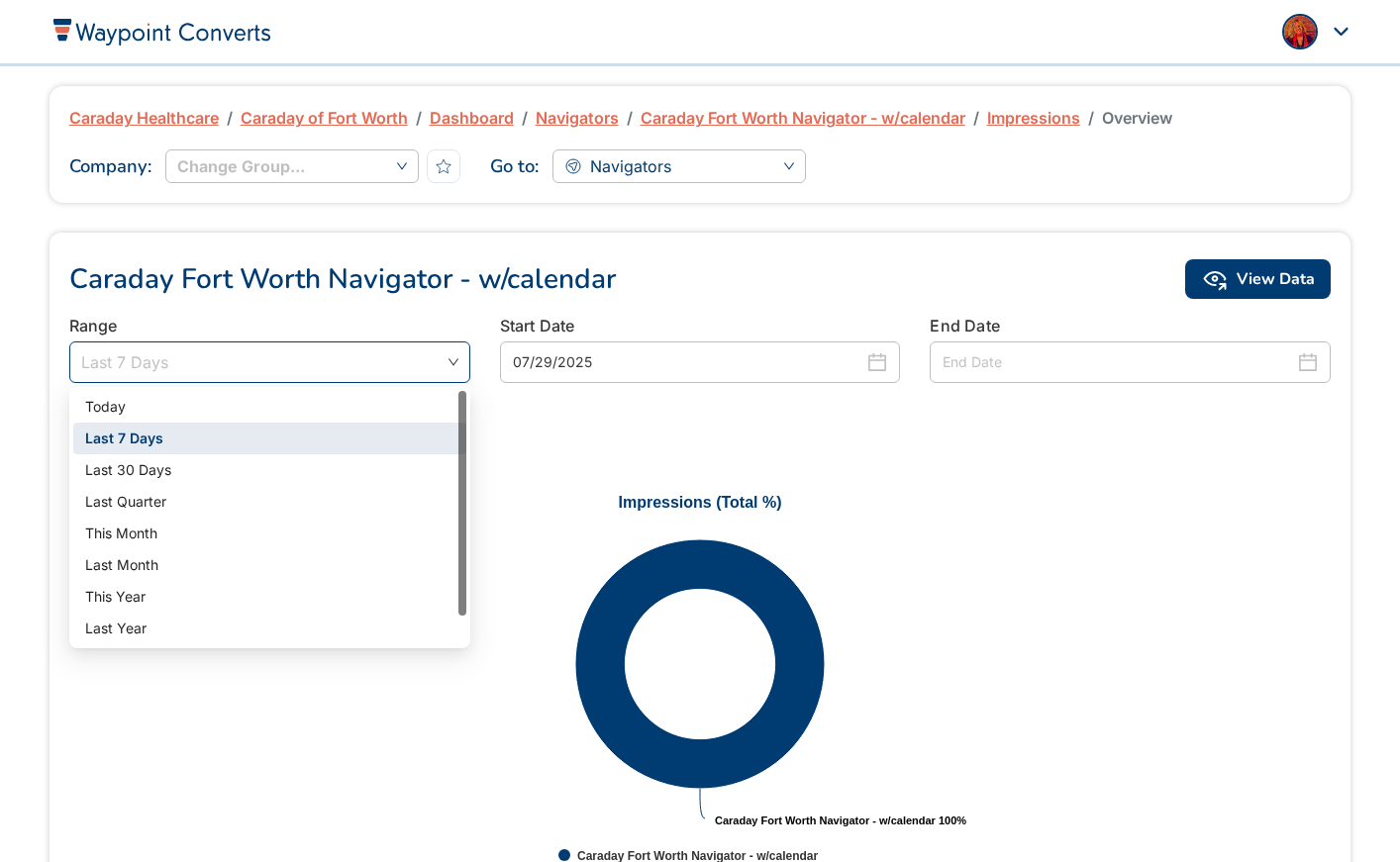 click on "Last 7 Days" at bounding box center (269, 362) 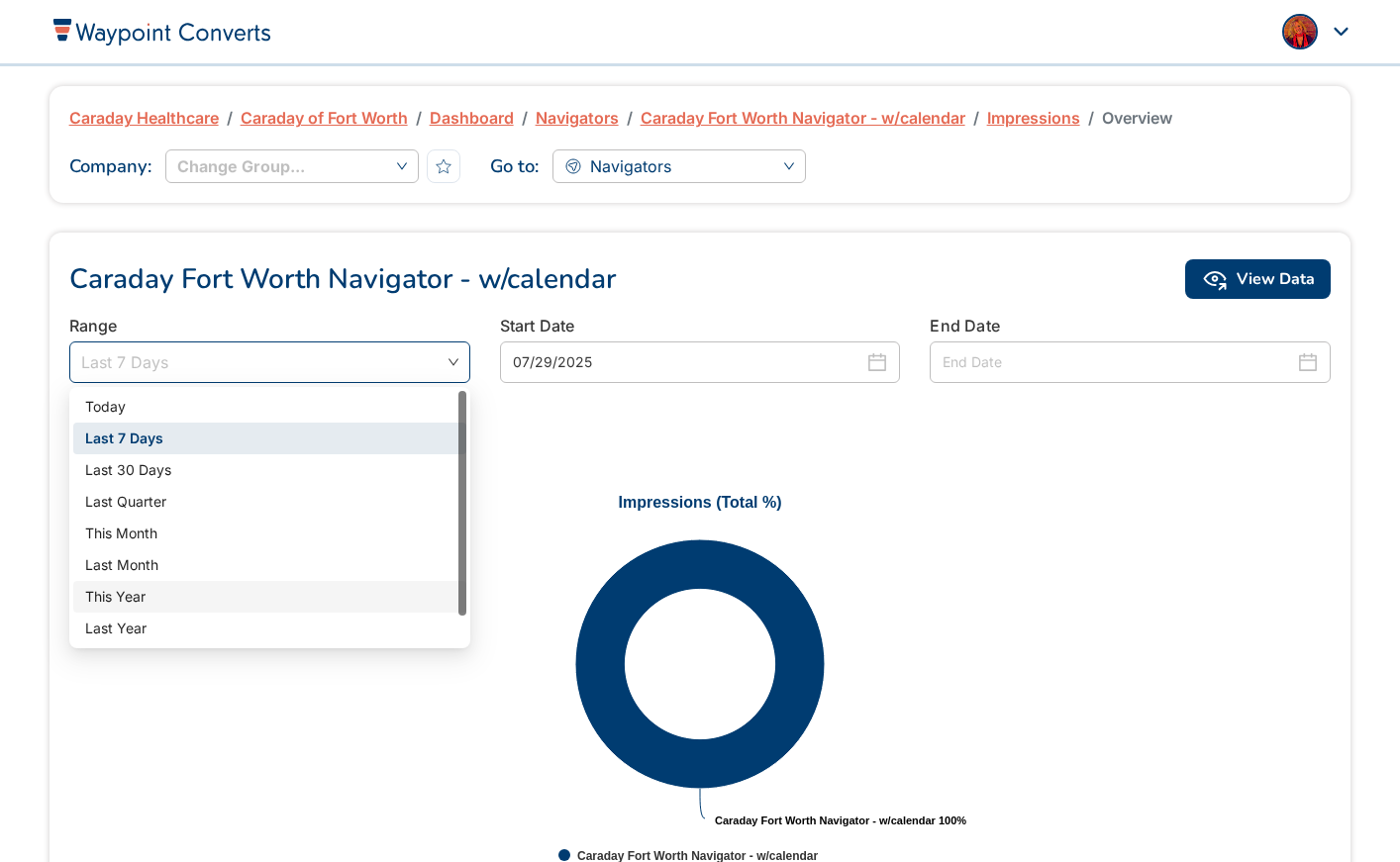 drag, startPoint x: 350, startPoint y: 594, endPoint x: 375, endPoint y: 581, distance: 28.178006 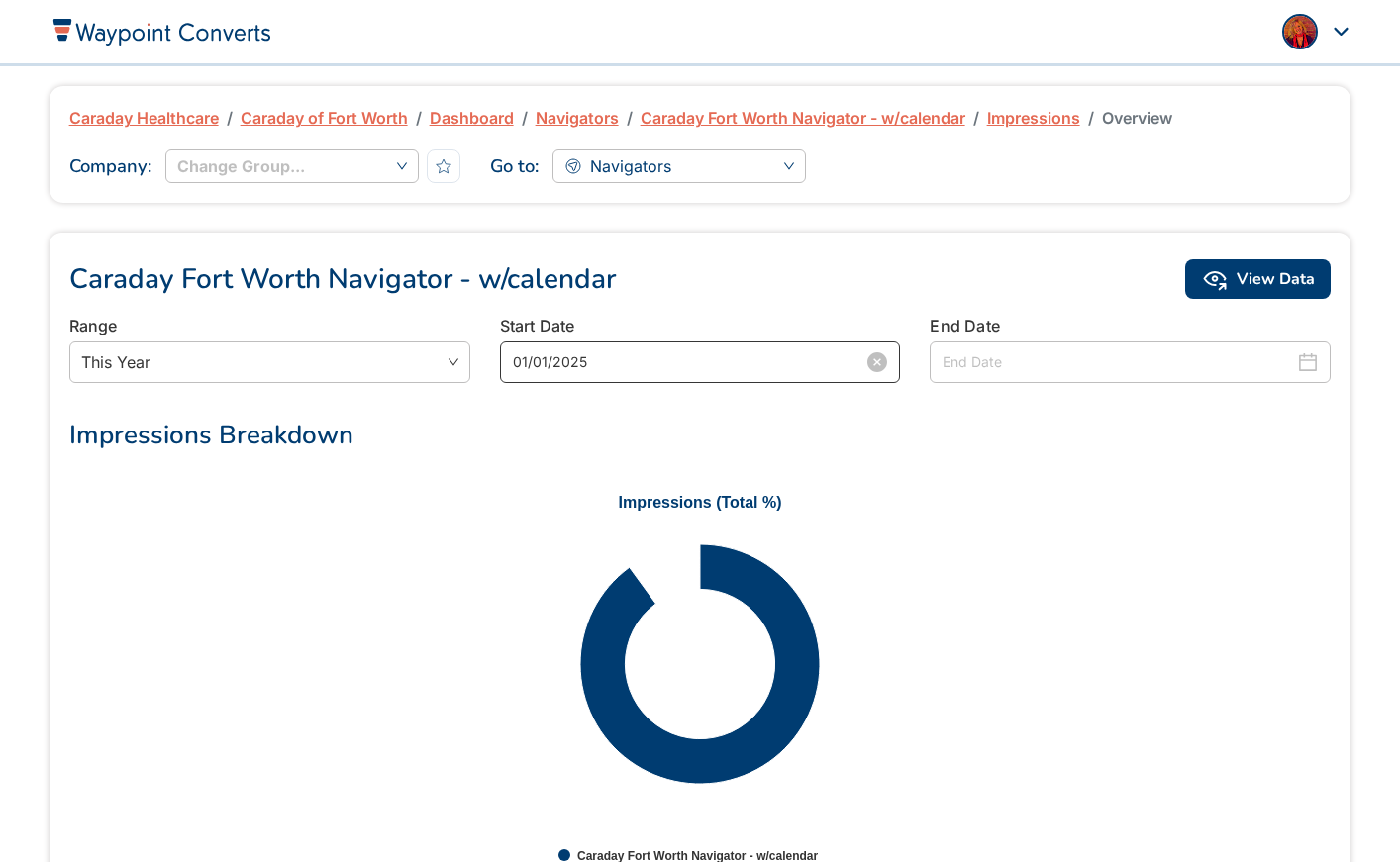 click on "01/01/2025" at bounding box center (688, 362) 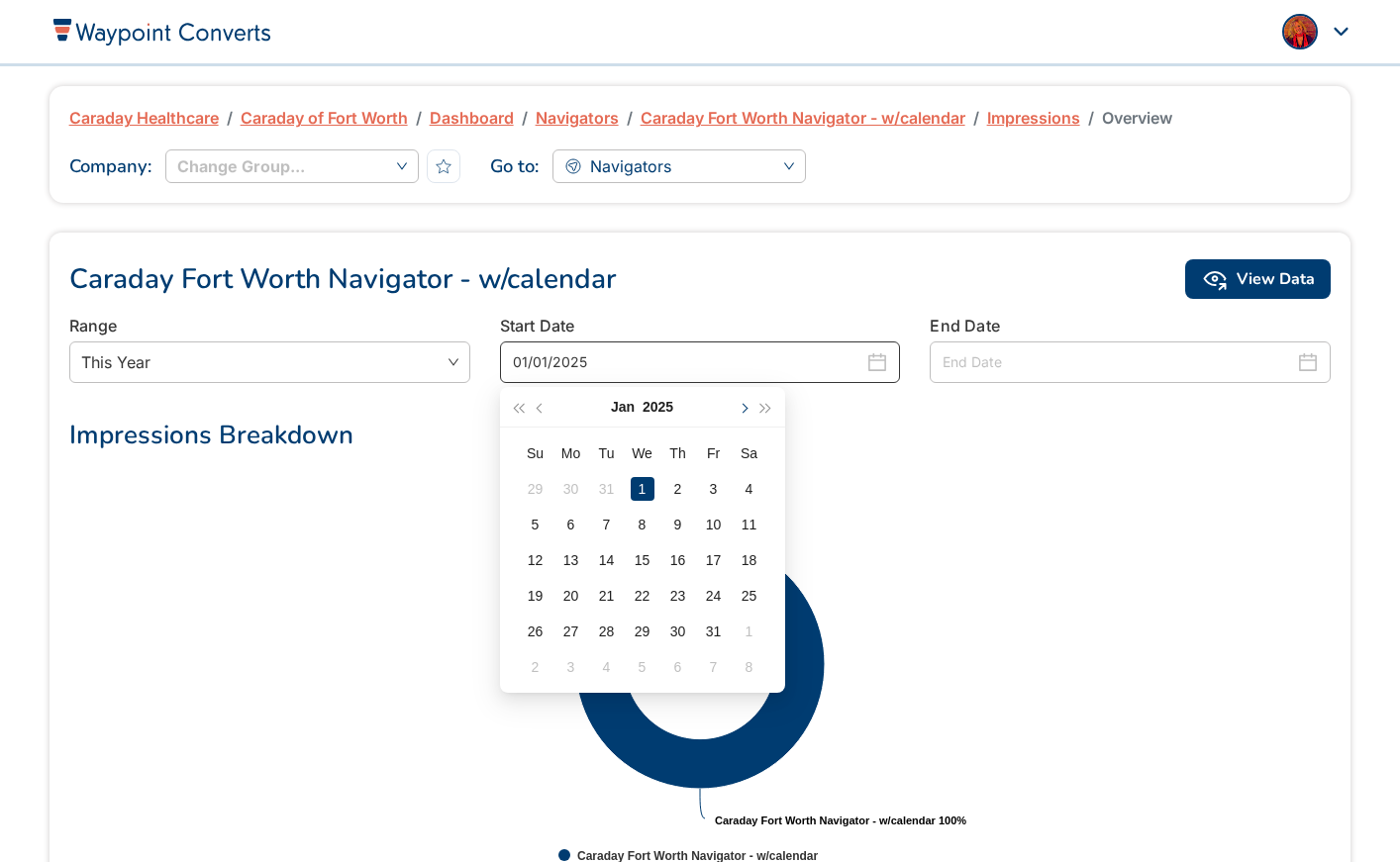 click at bounding box center (744, 407) 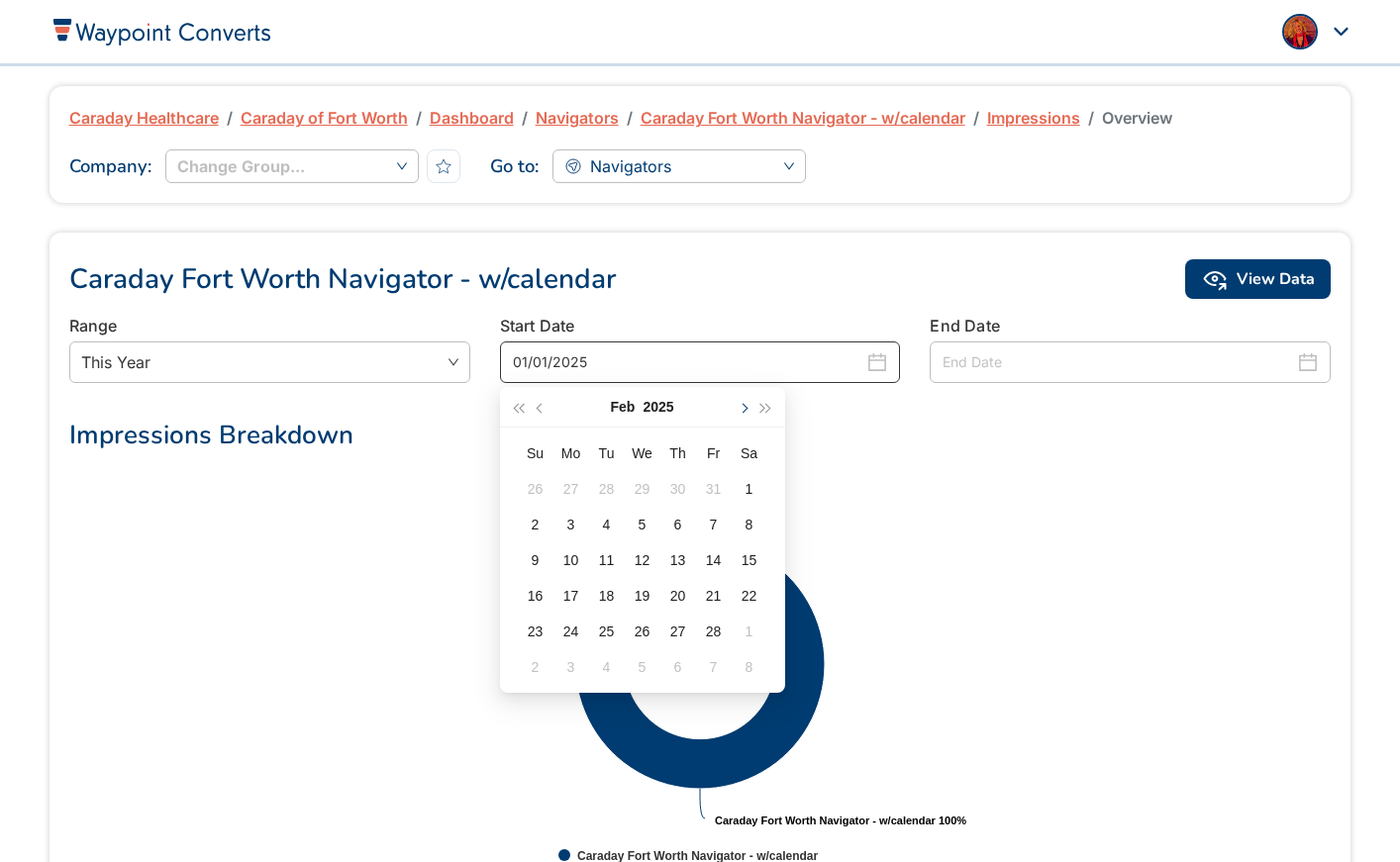 click at bounding box center (744, 407) 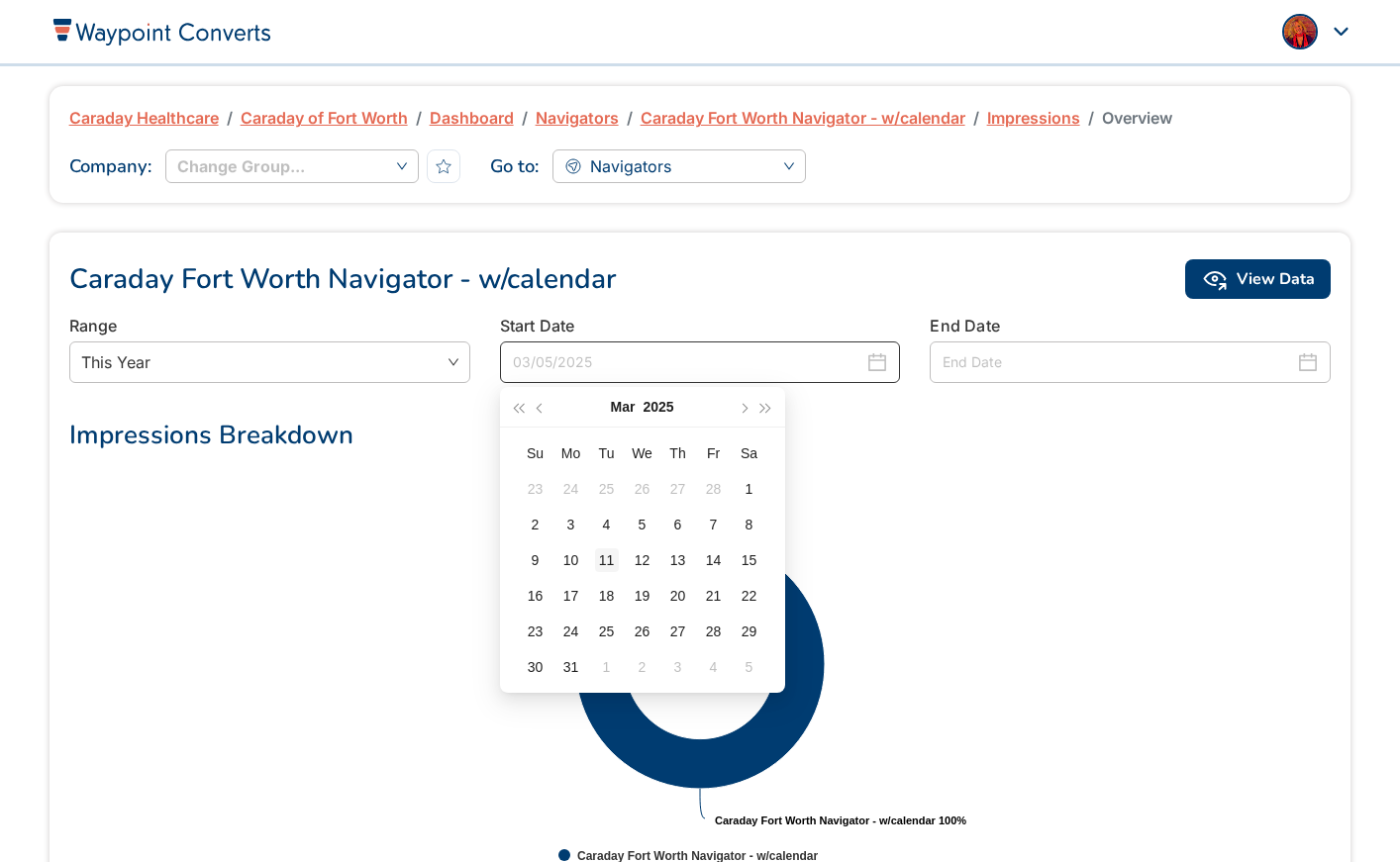 type on "03/11/2025" 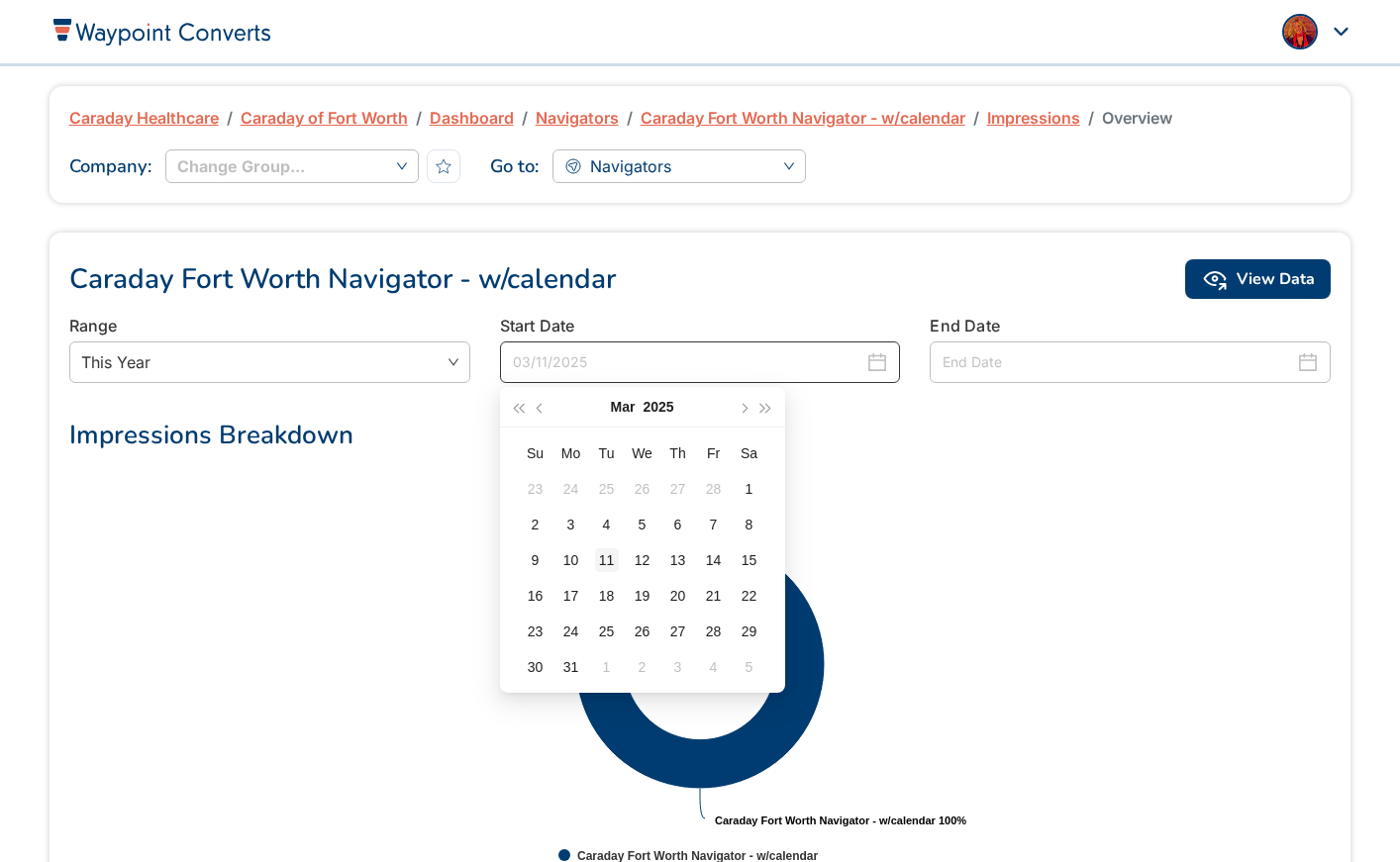 click on "11" at bounding box center (607, 560) 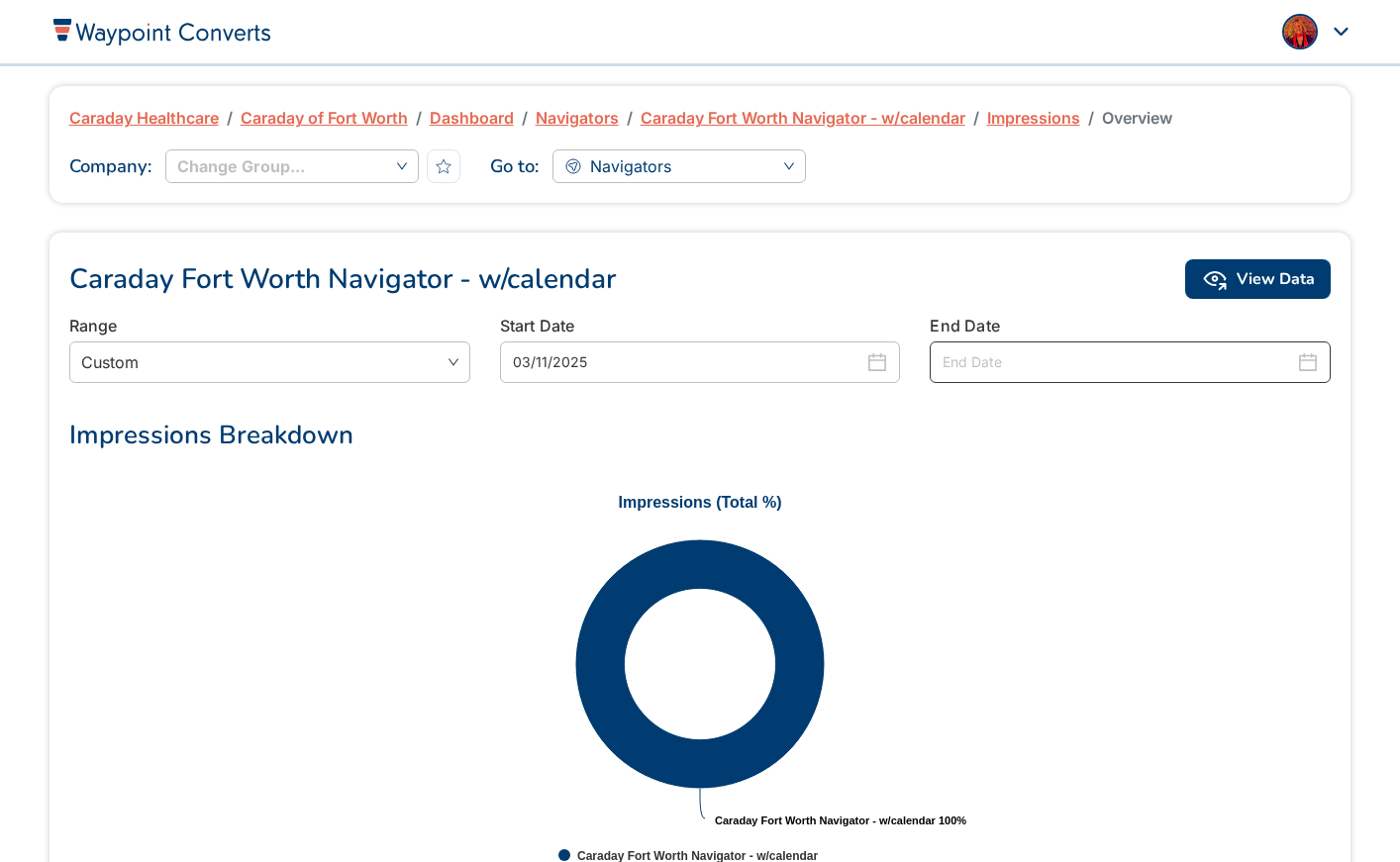 click at bounding box center (1118, 362) 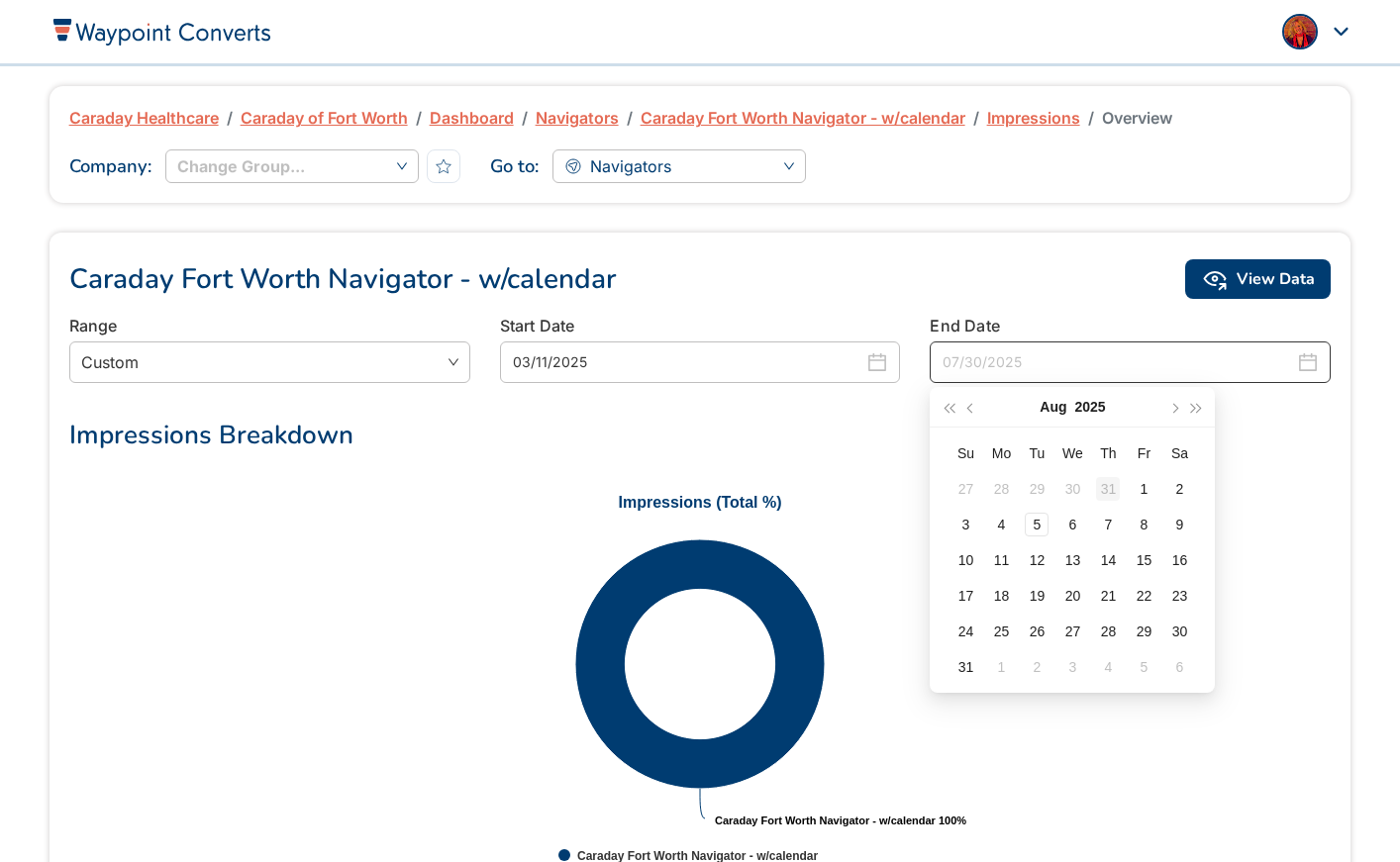 type on "07/31/2025" 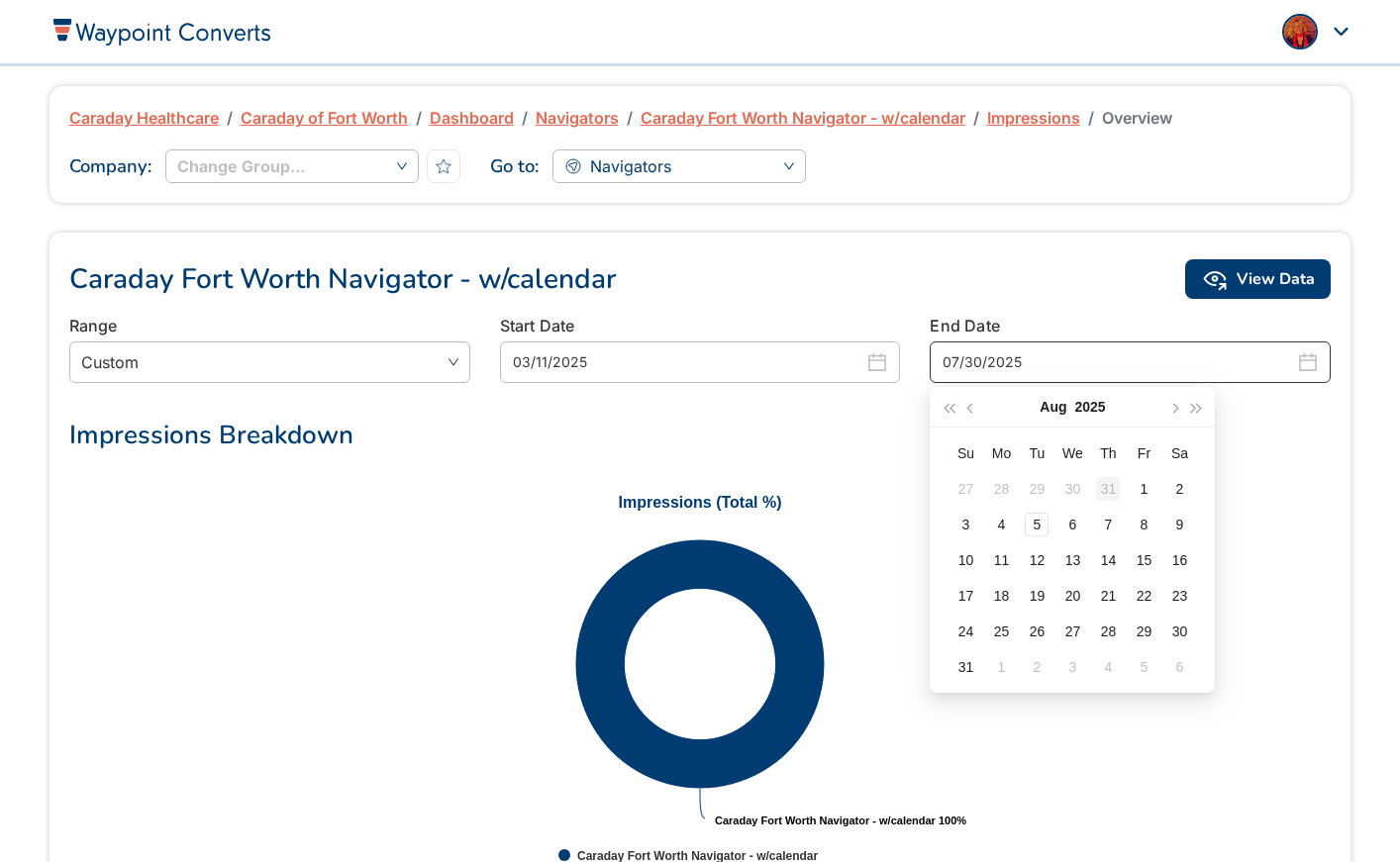 type on "07/31/2025" 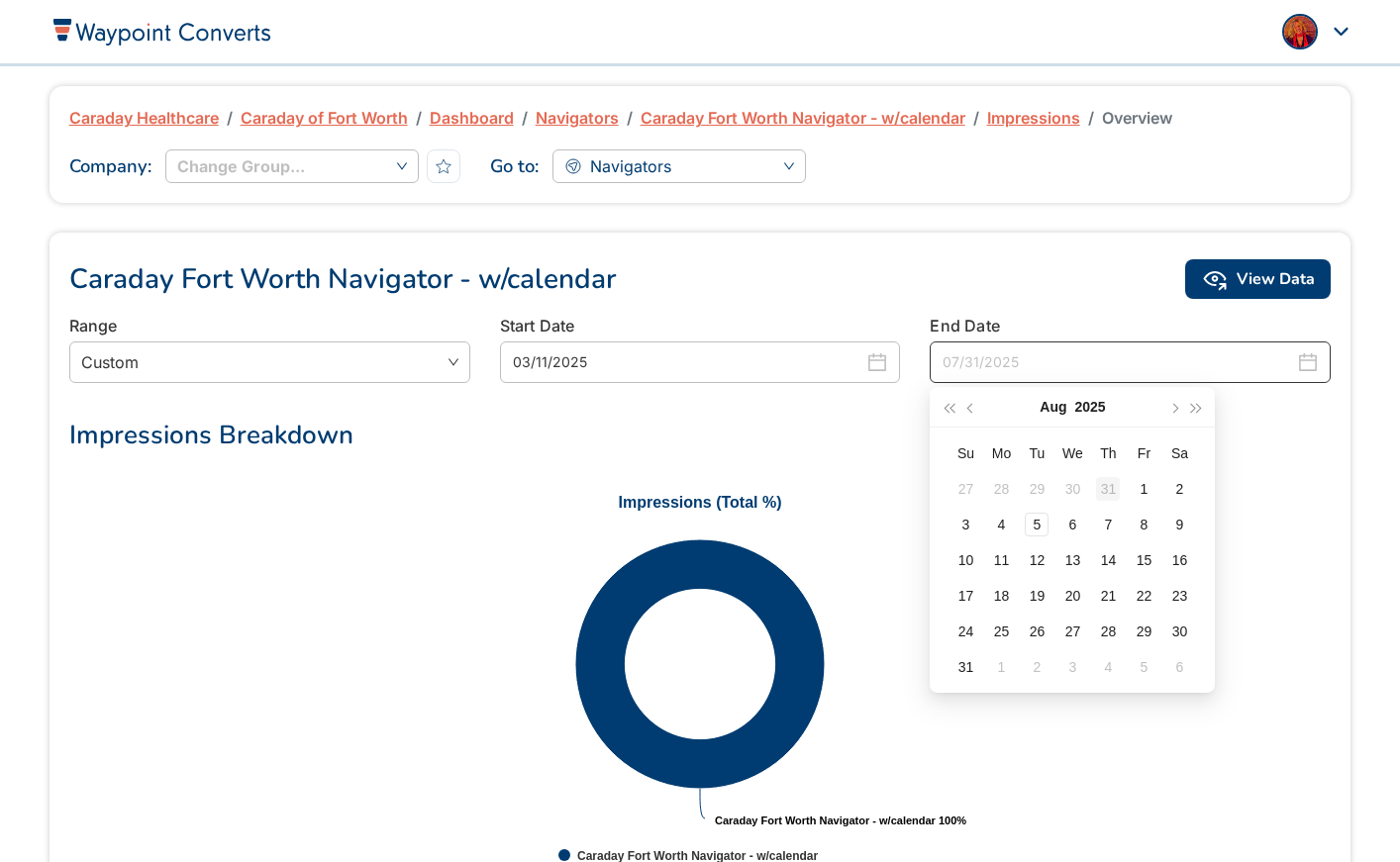 click on "31" at bounding box center (1108, 489) 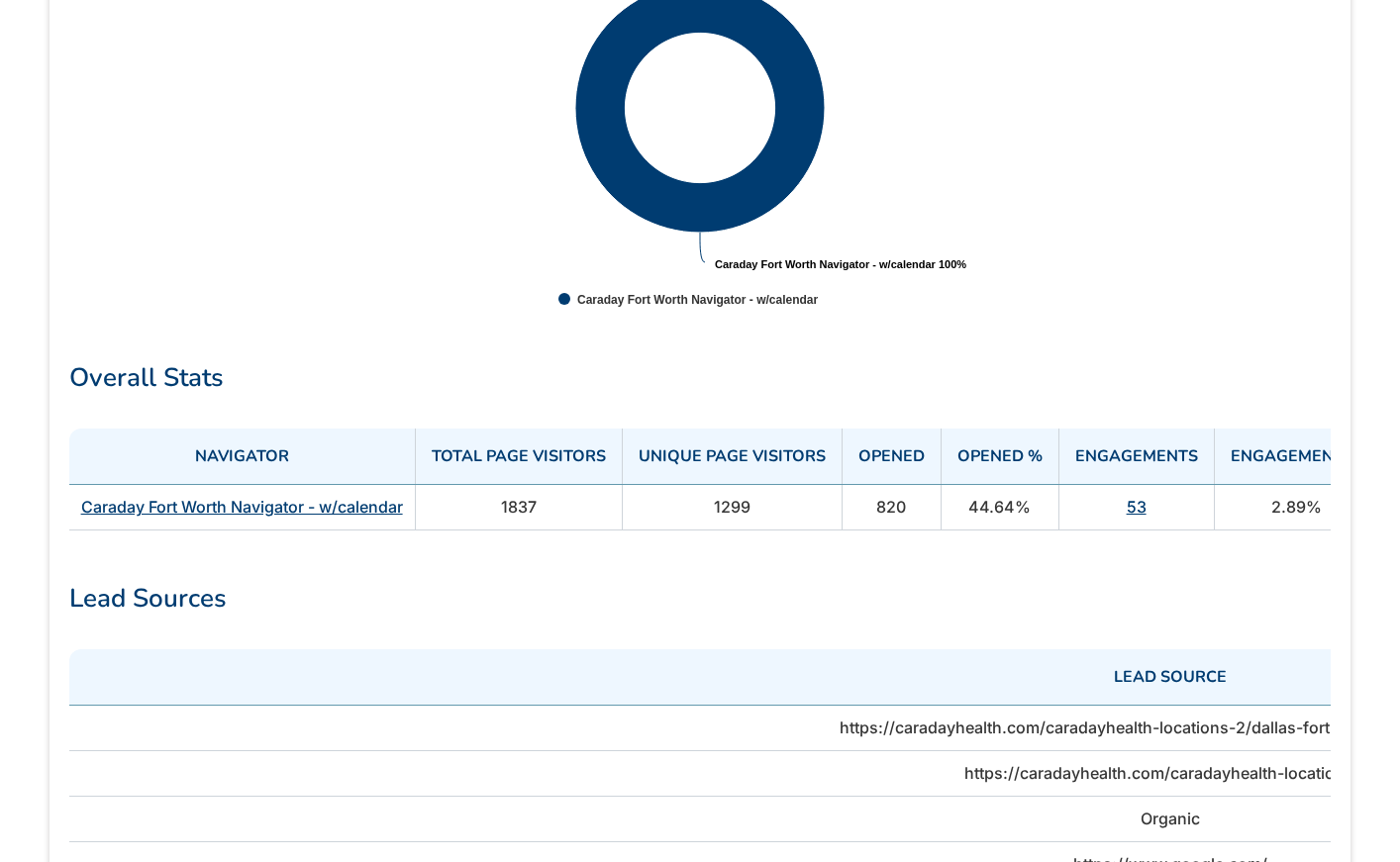 scroll, scrollTop: 558, scrollLeft: 0, axis: vertical 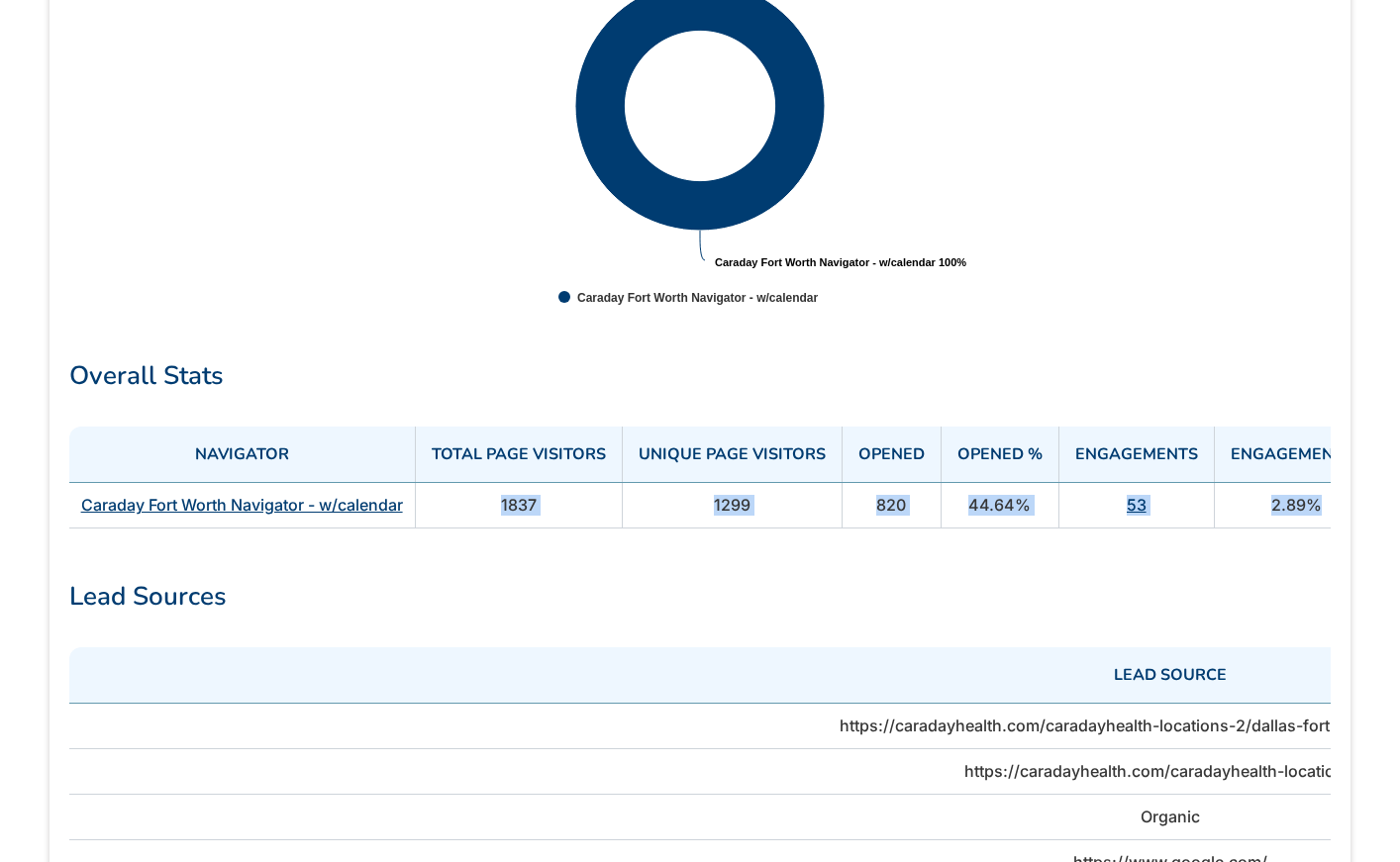 drag, startPoint x: 505, startPoint y: 500, endPoint x: 1213, endPoint y: 536, distance: 708.9147 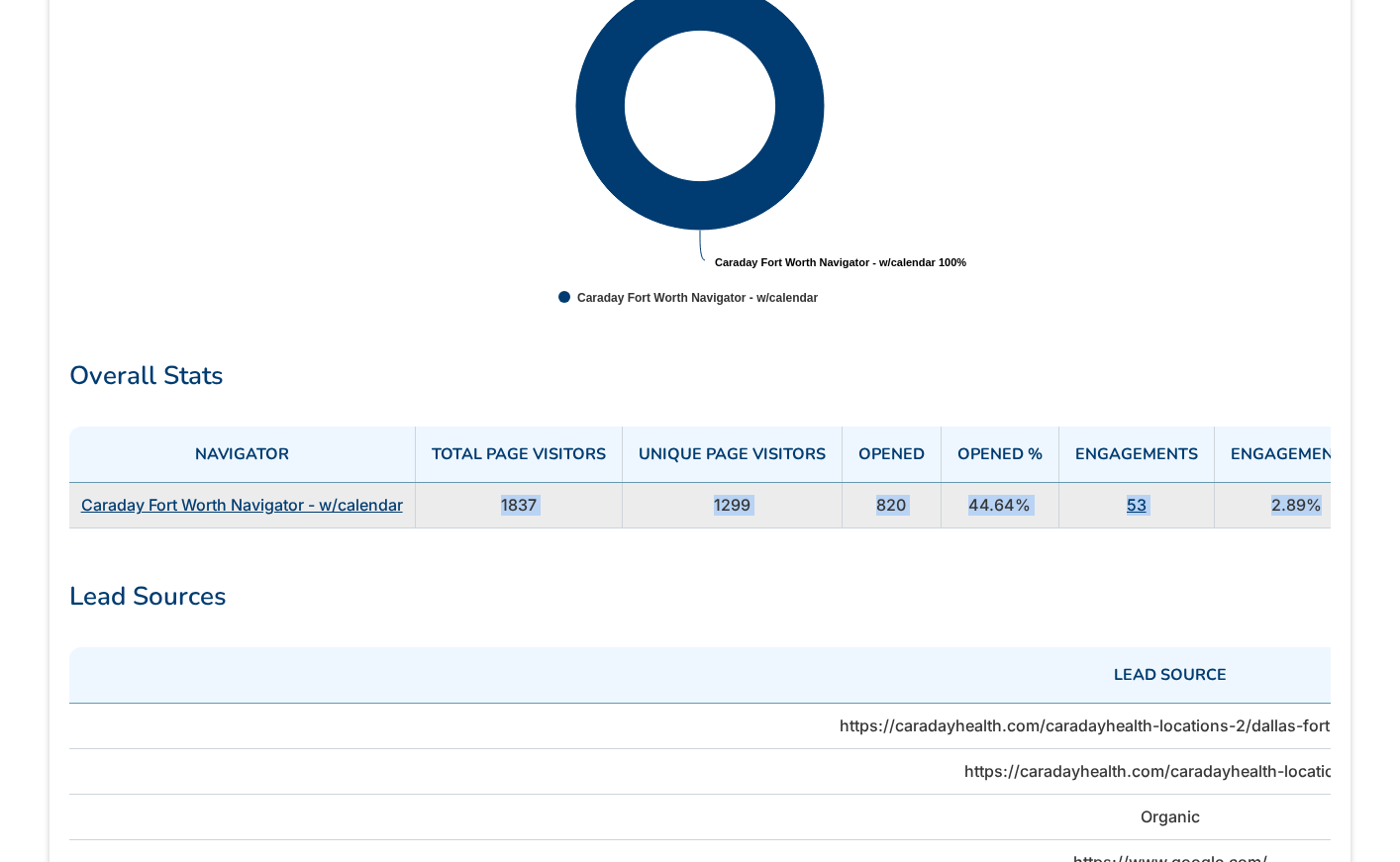 copy on "1837 1299 820 44.64% 53 2.89%" 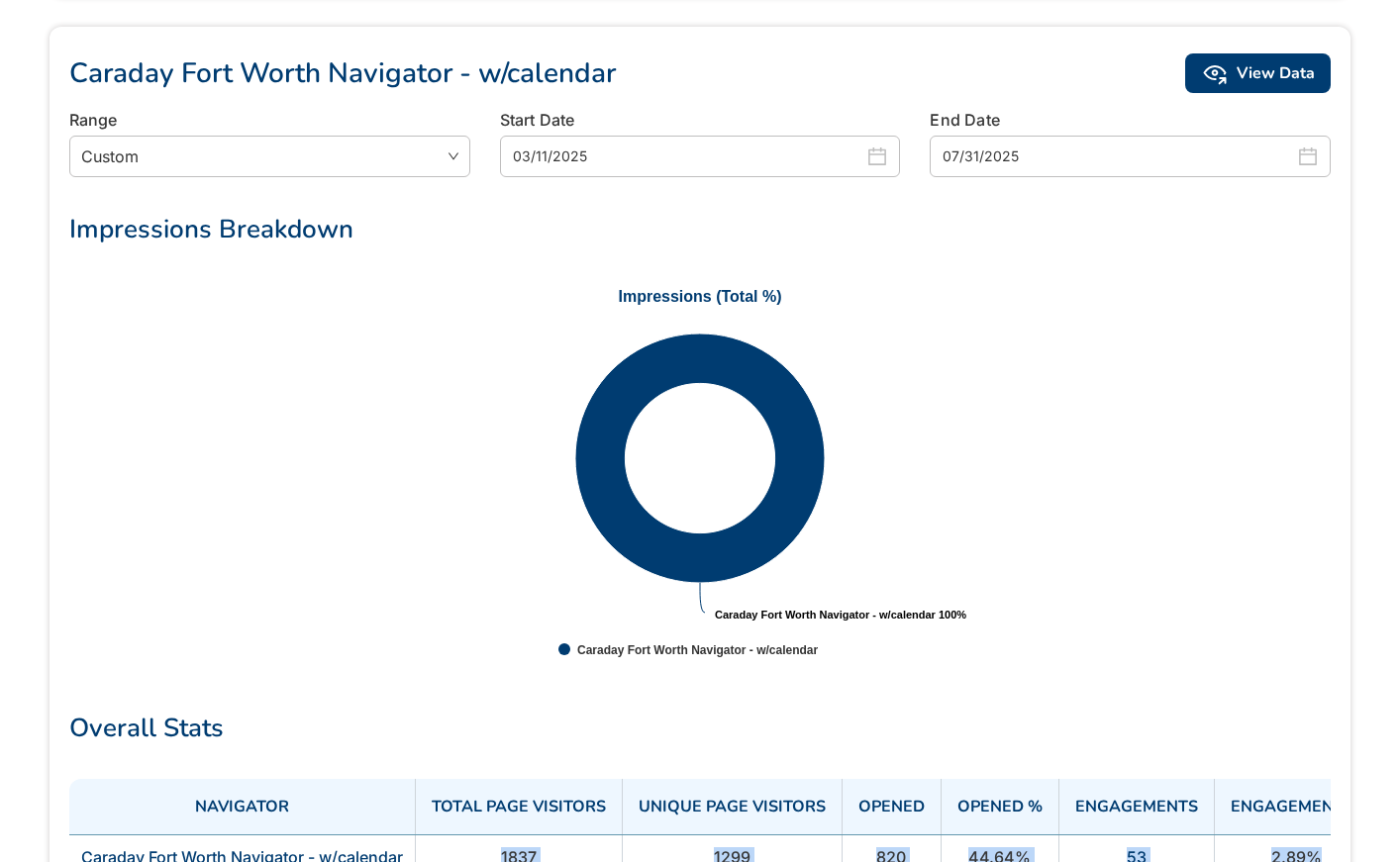 scroll, scrollTop: 0, scrollLeft: 0, axis: both 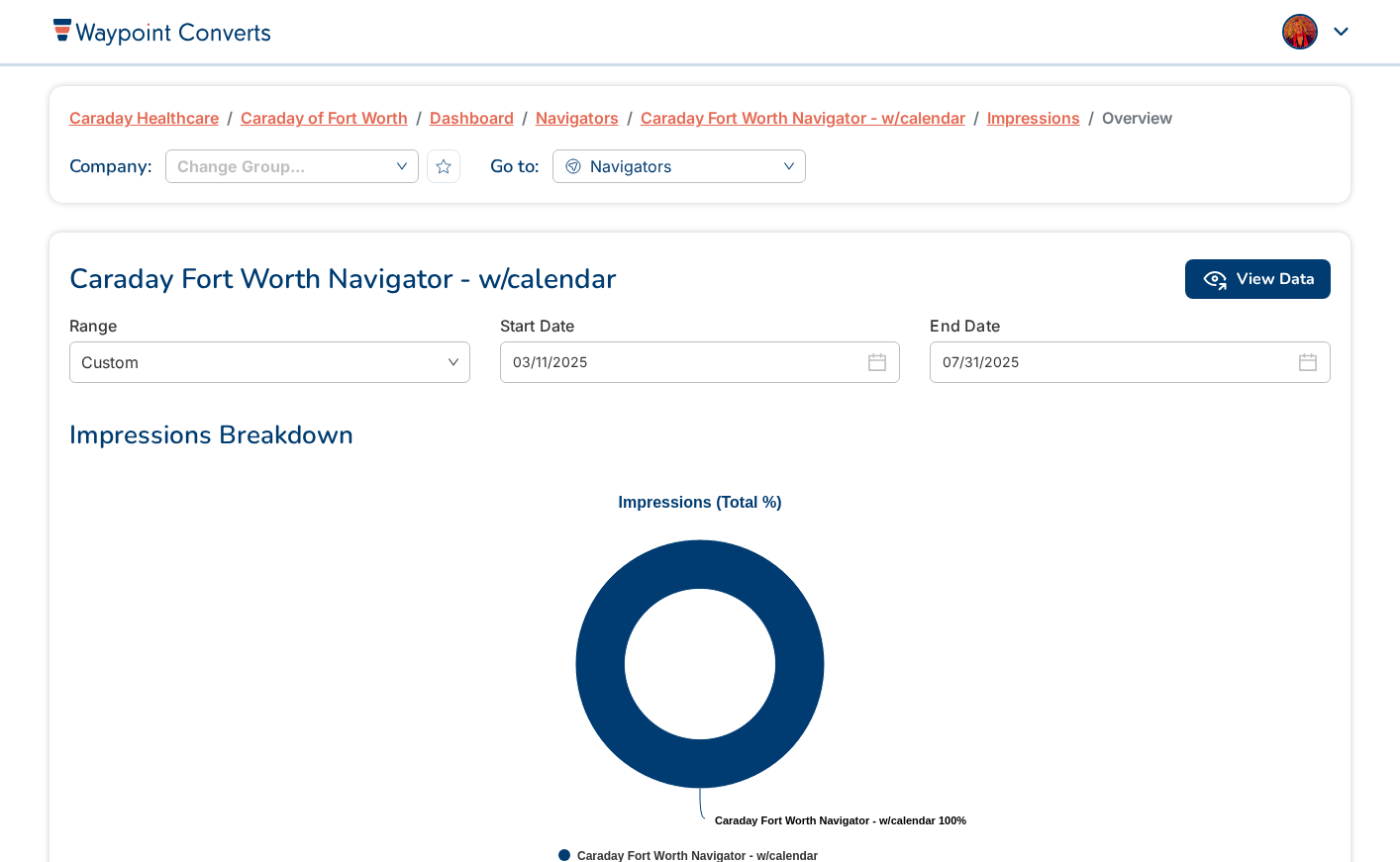 click on "Caraday Fort Worth Navigator - w/calendar" at bounding box center [803, 118] 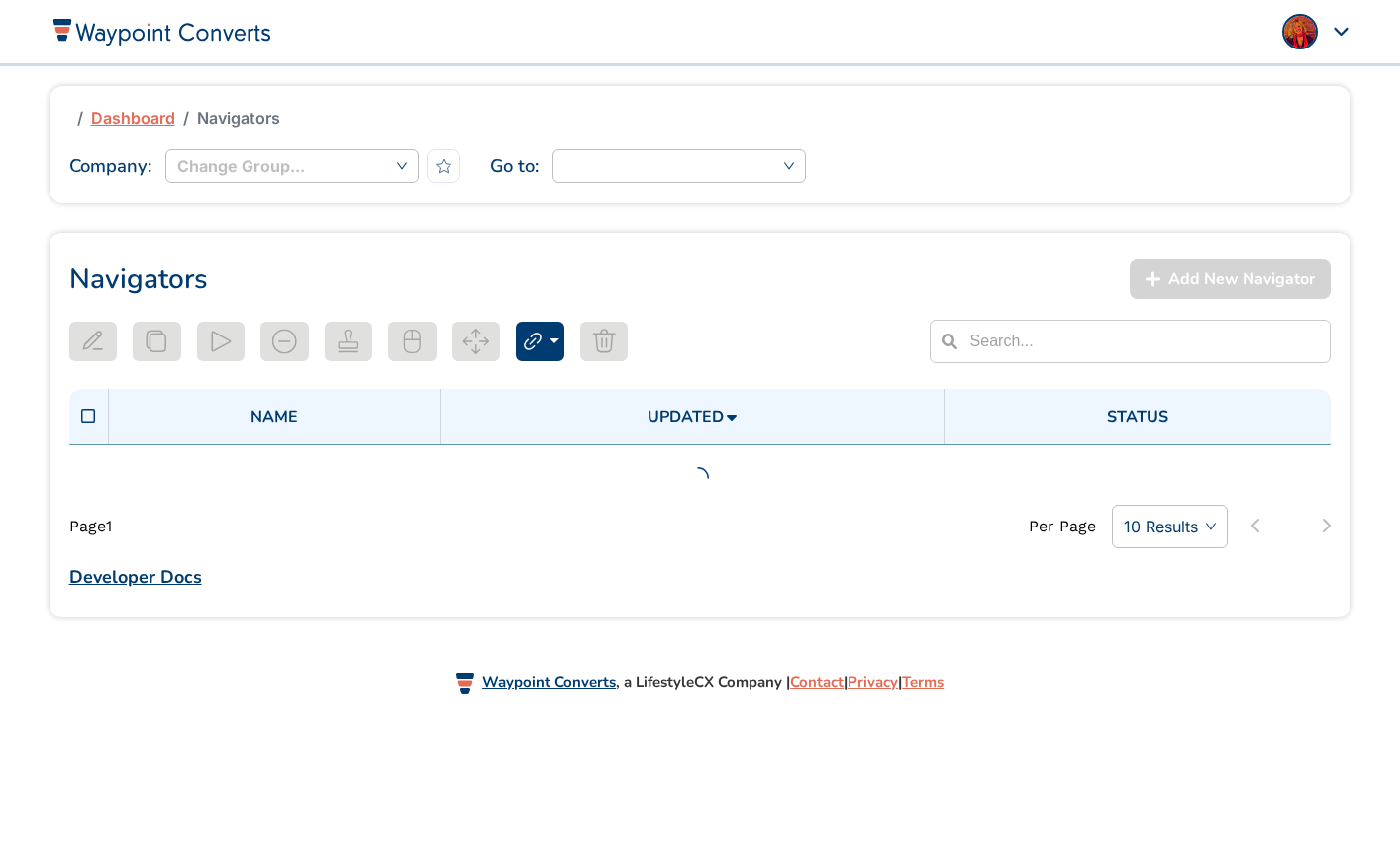 type on "Caraday Fort Worth Navigator - w/calendar" 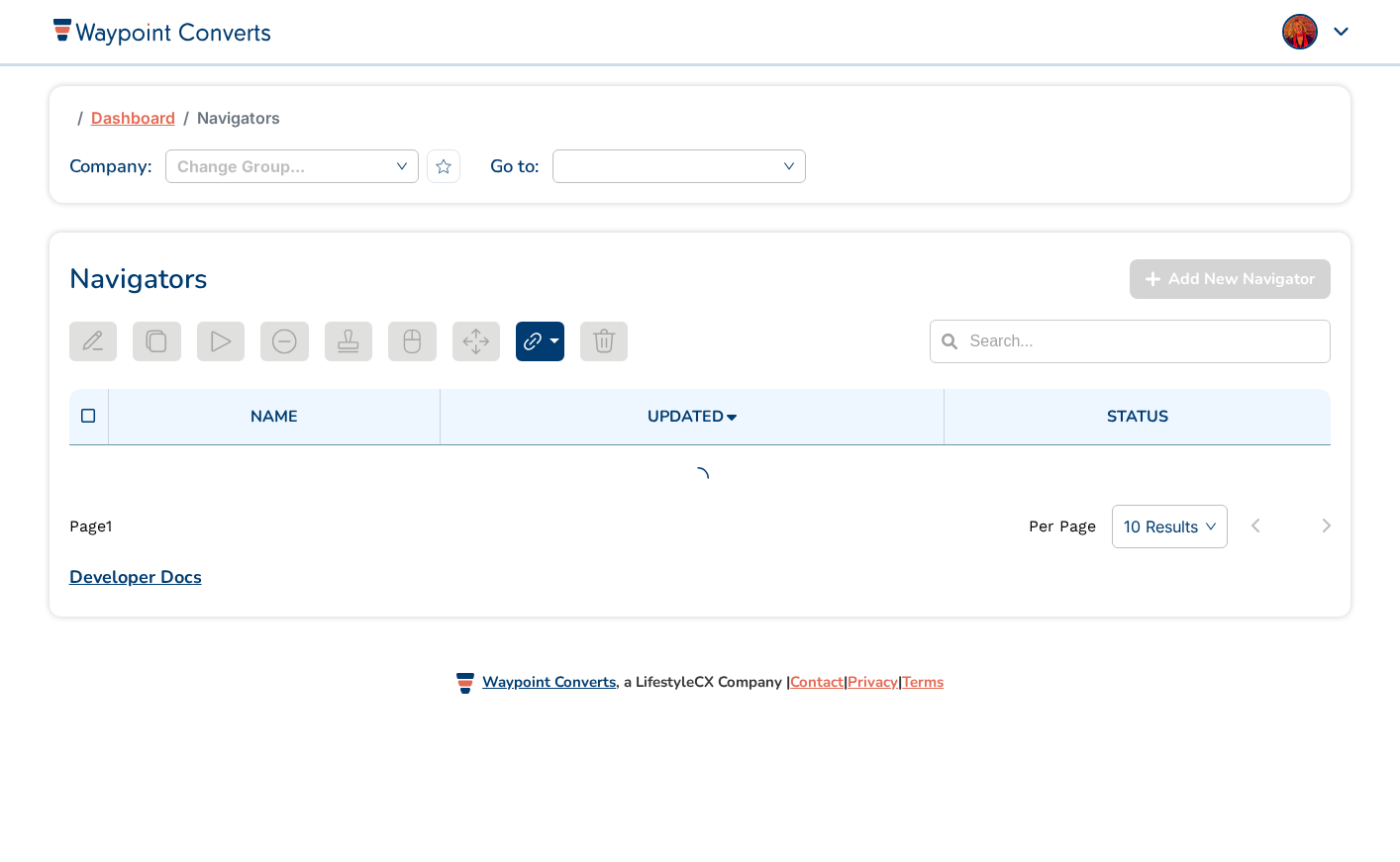 scroll, scrollTop: 0, scrollLeft: 0, axis: both 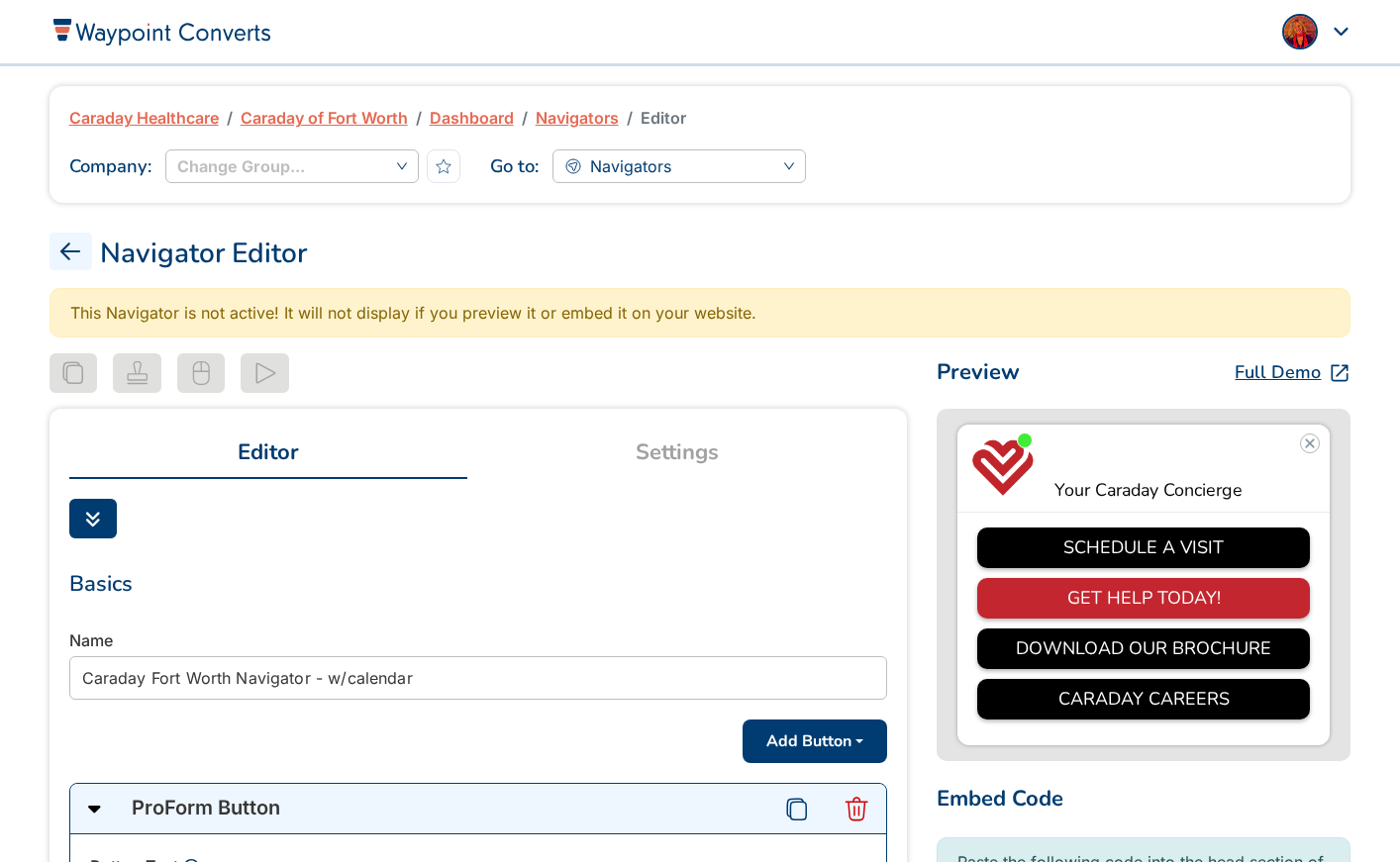 click on "Navigators" at bounding box center (577, 118) 